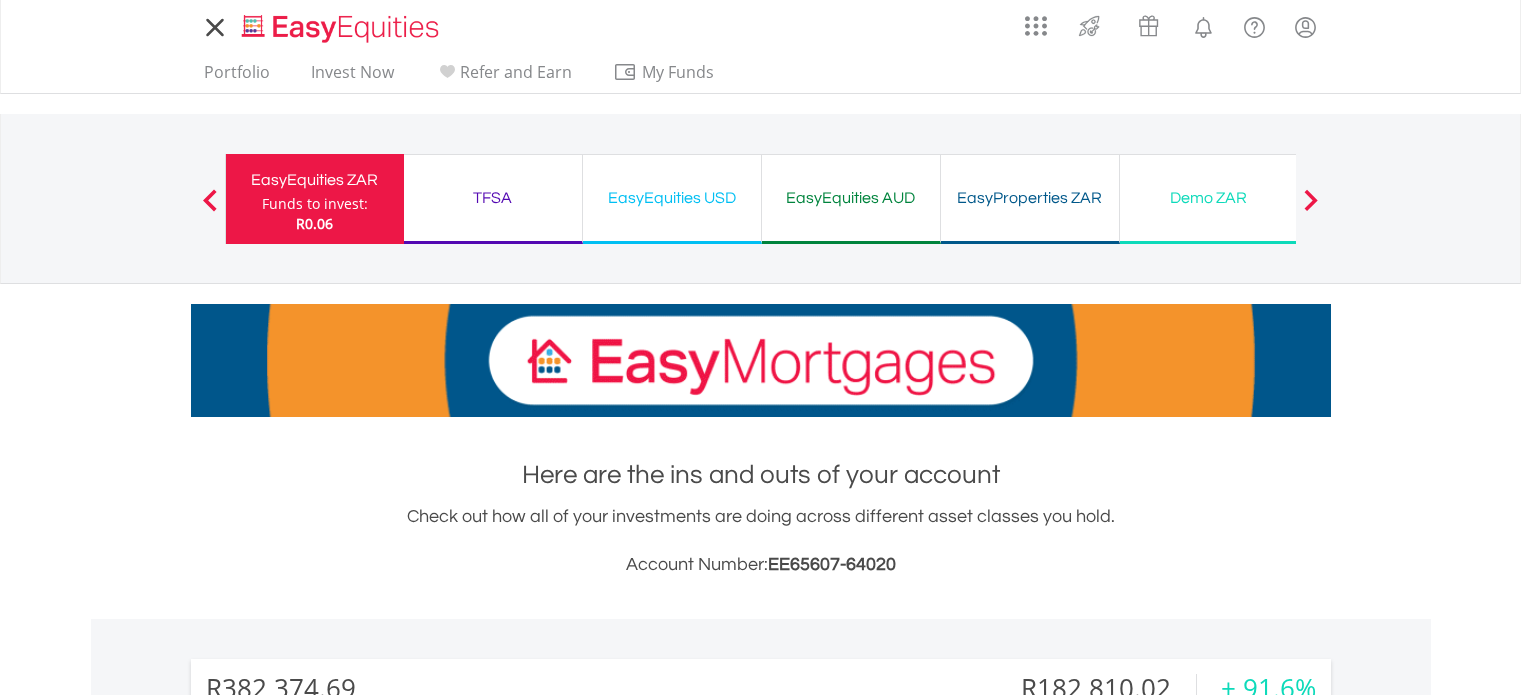 scroll, scrollTop: 0, scrollLeft: 0, axis: both 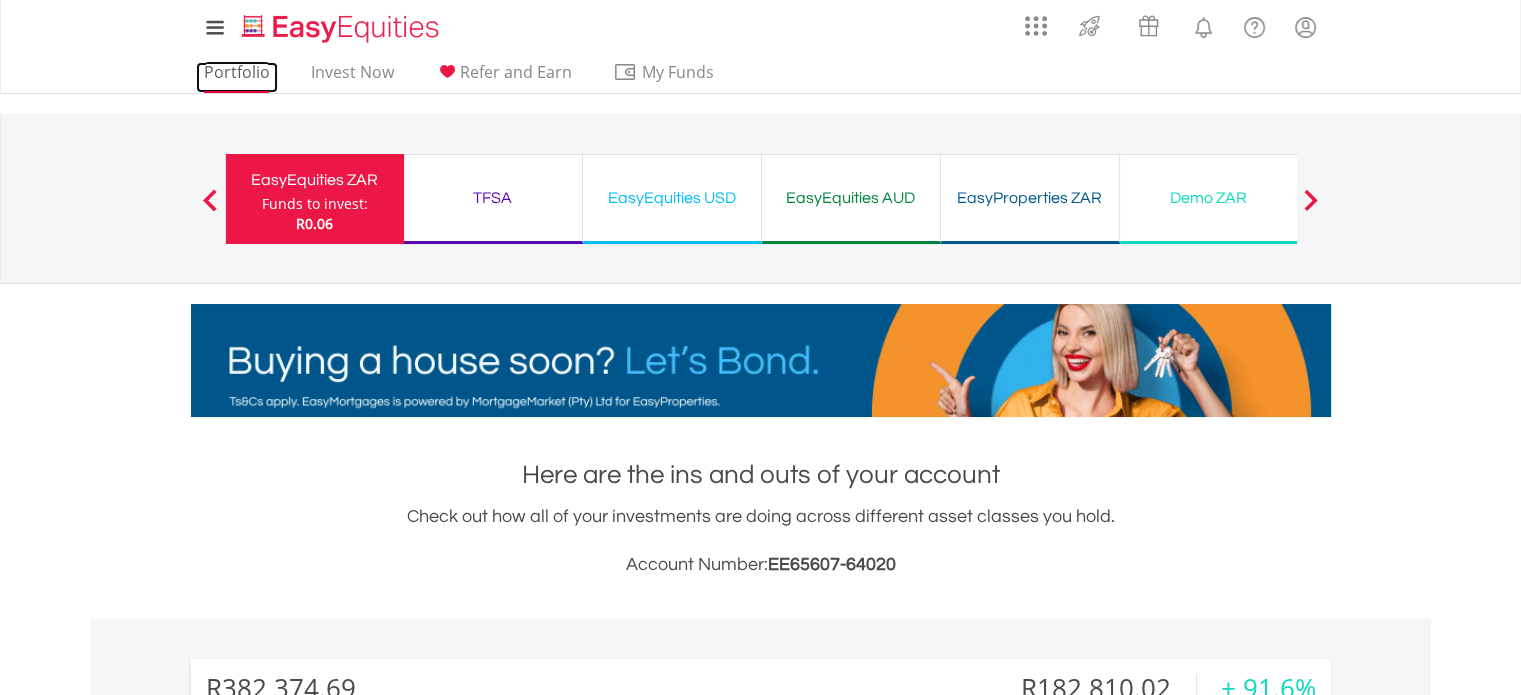 click on "Portfolio" at bounding box center (237, 77) 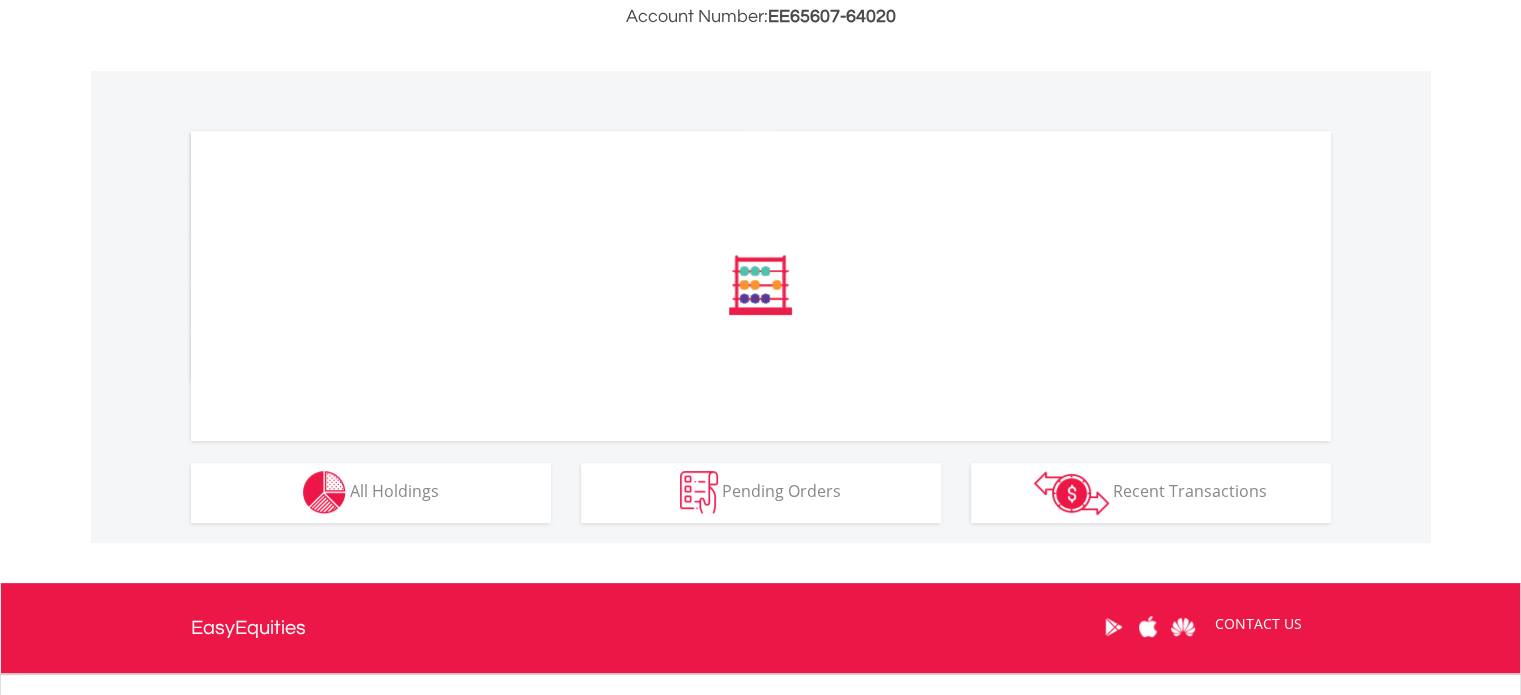 scroll, scrollTop: 700, scrollLeft: 0, axis: vertical 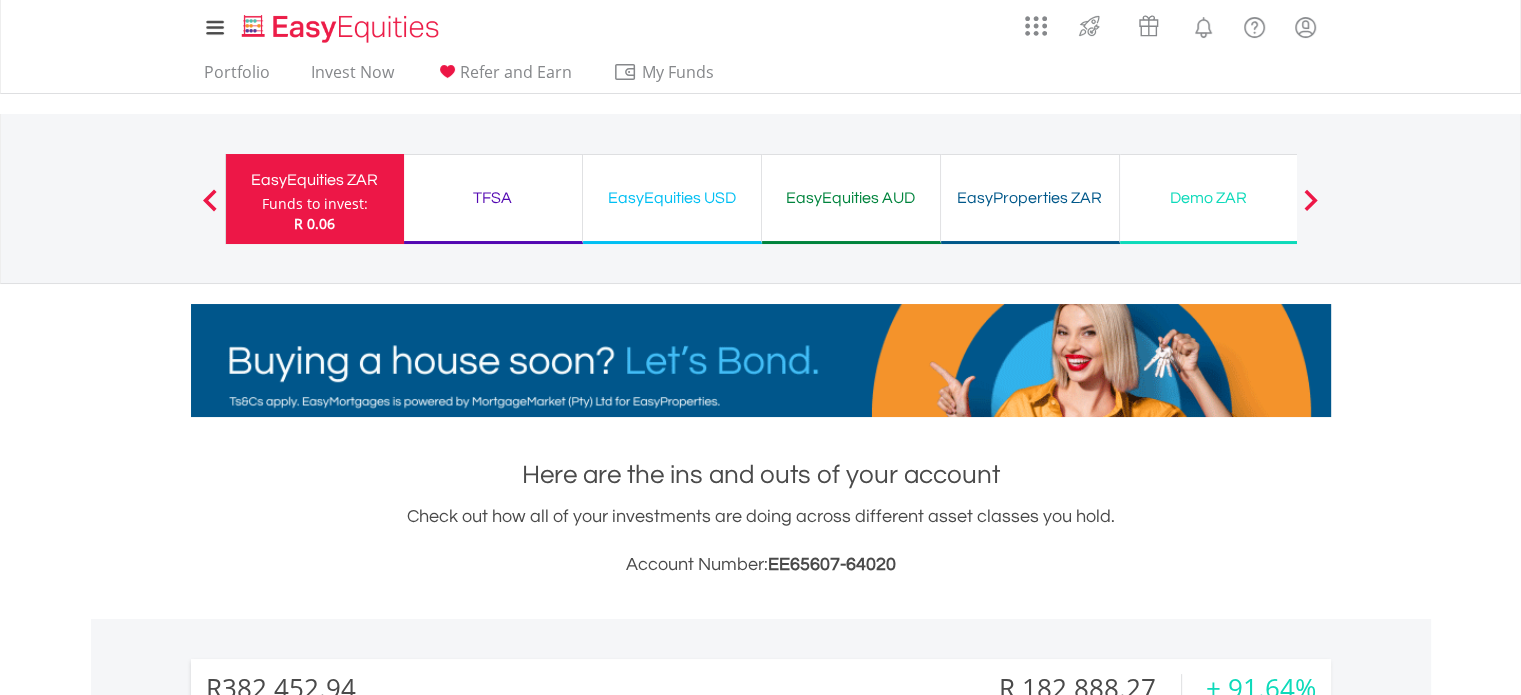 click on "TFSA" at bounding box center [493, 198] 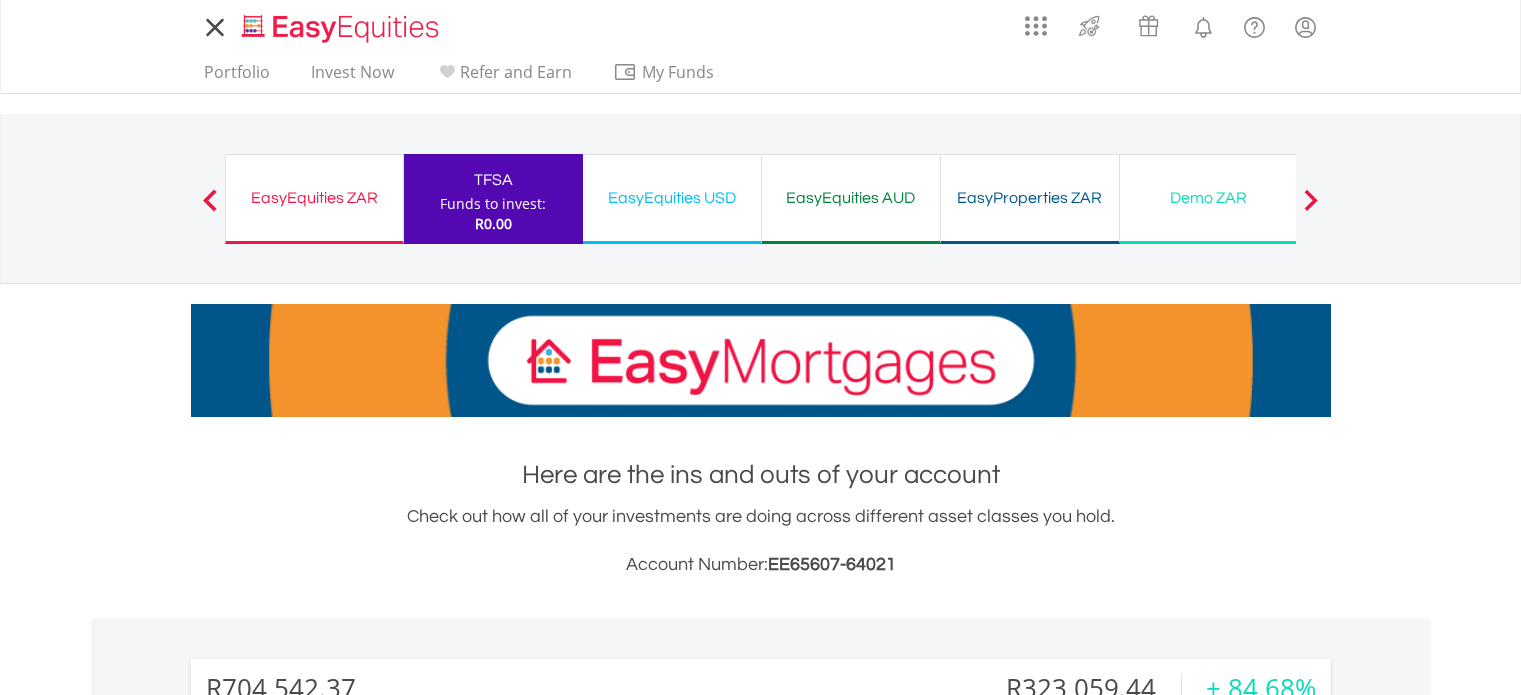 scroll, scrollTop: 0, scrollLeft: 0, axis: both 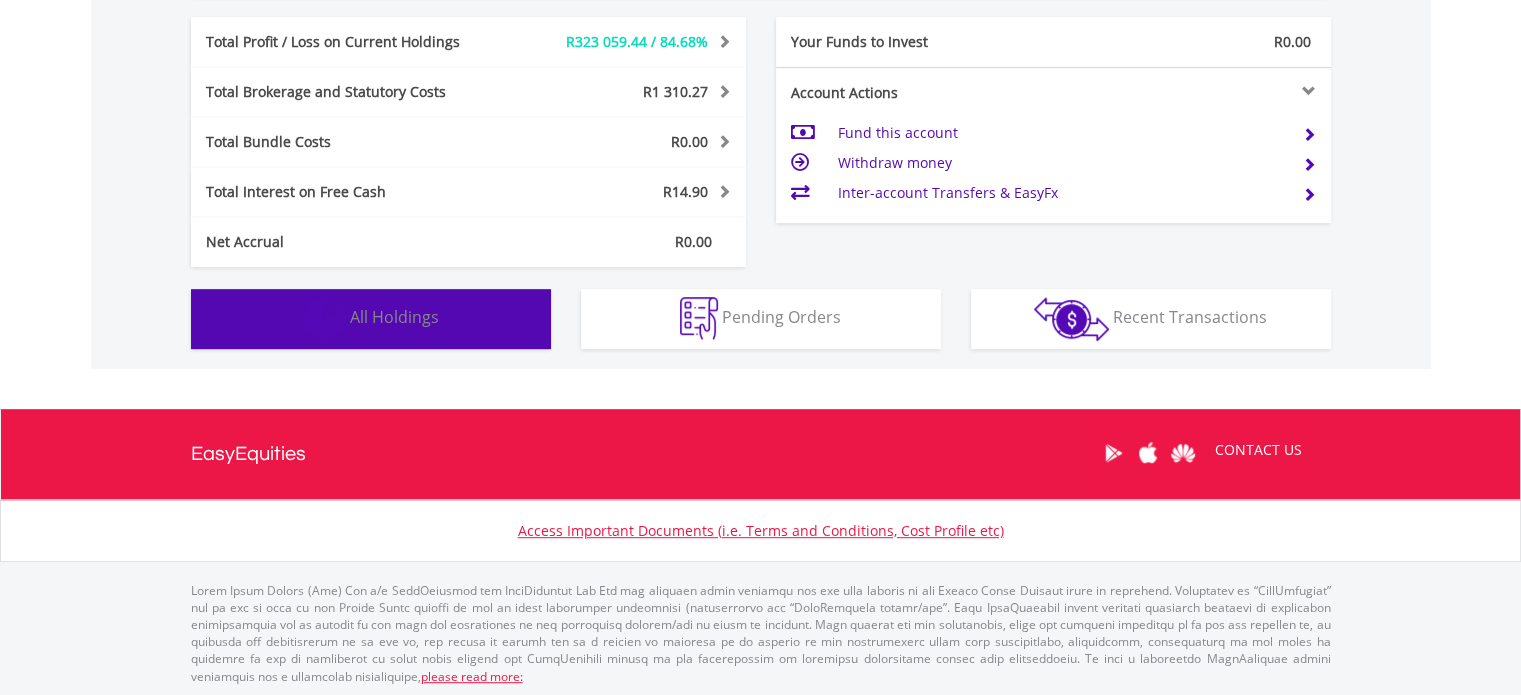 click on "Holdings
All Holdings" at bounding box center (371, 319) 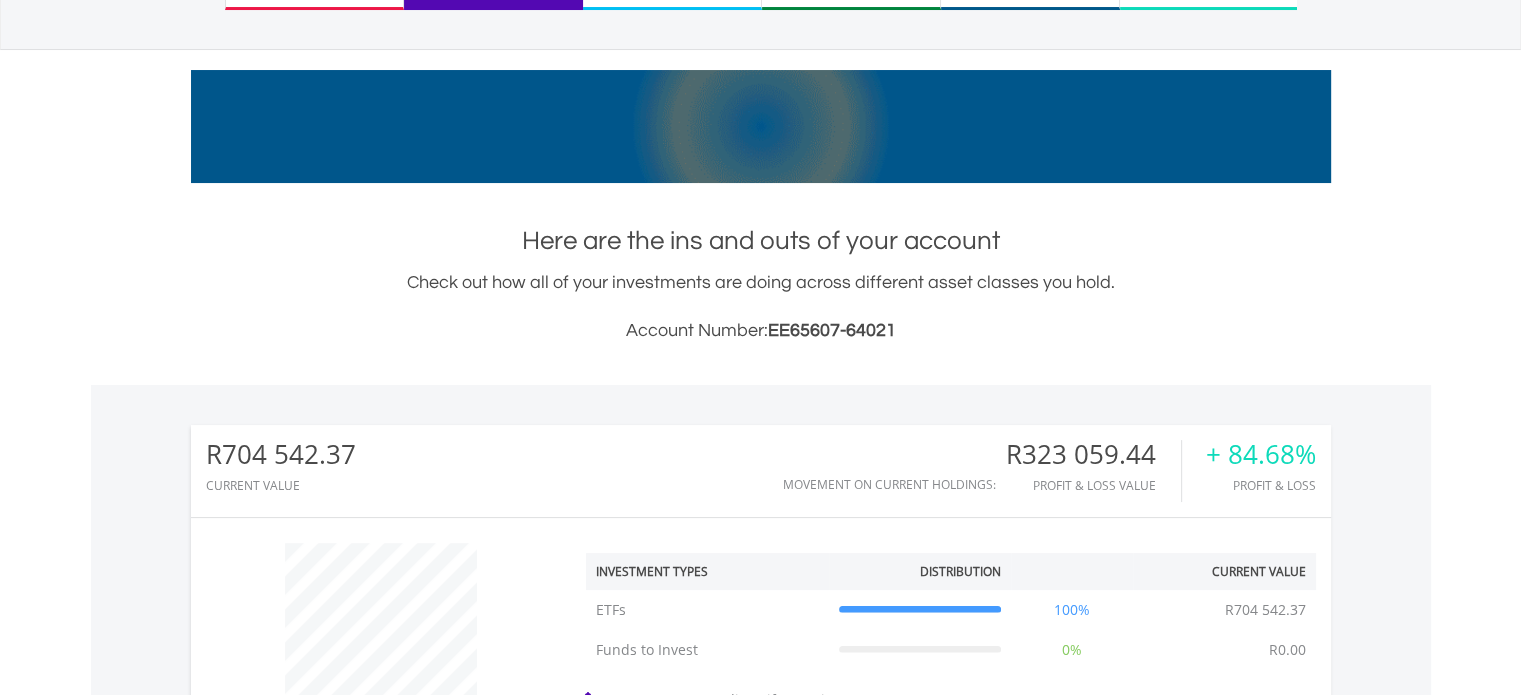 scroll, scrollTop: 0, scrollLeft: 0, axis: both 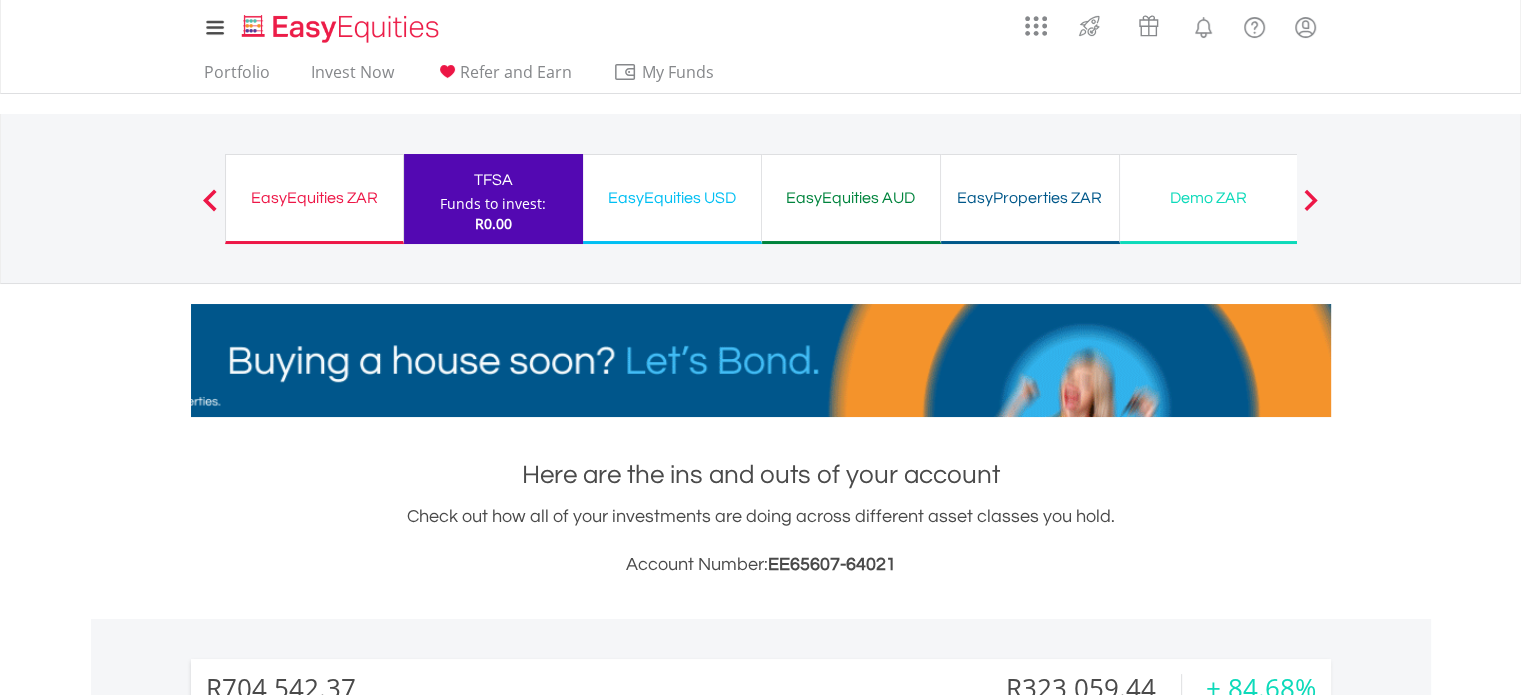 click on "EasyEquities ZAR
Funds to invest:
R0.00" at bounding box center (314, 199) 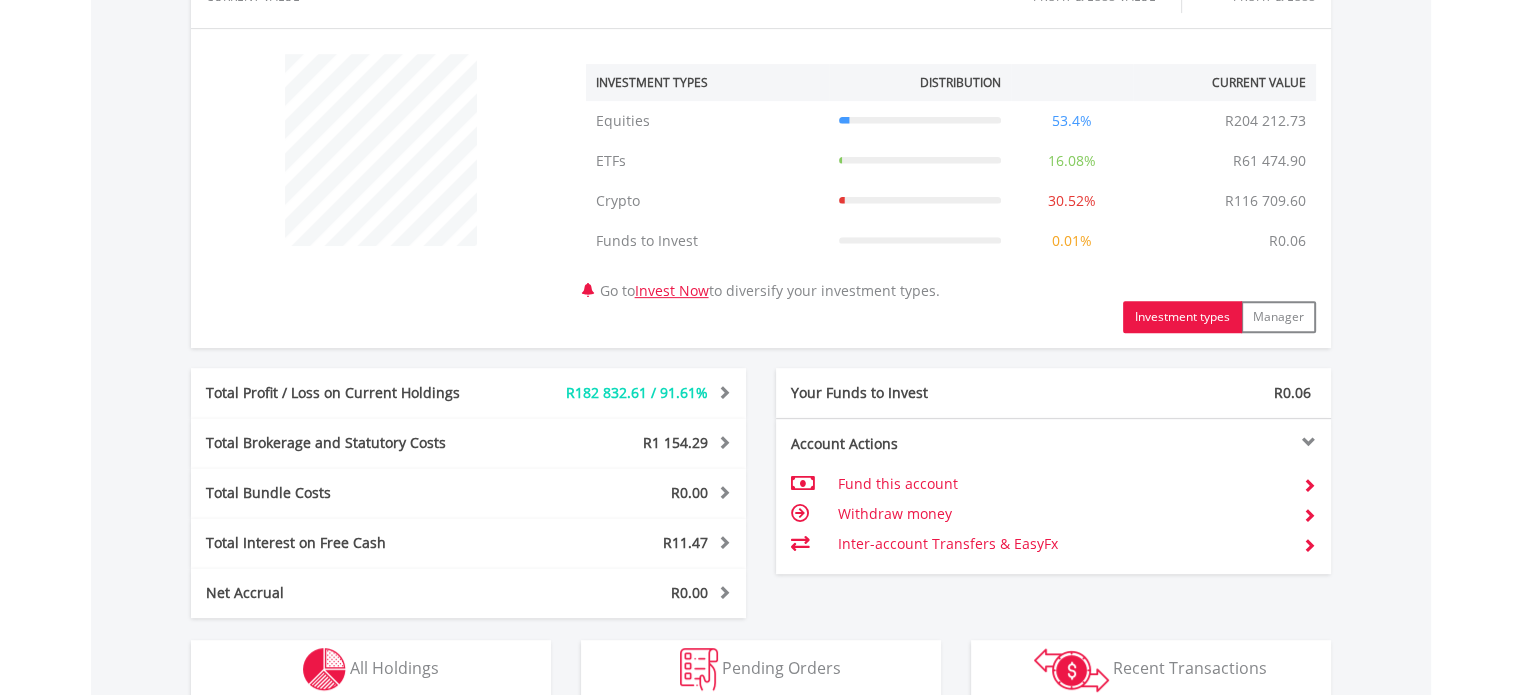scroll, scrollTop: 1074, scrollLeft: 0, axis: vertical 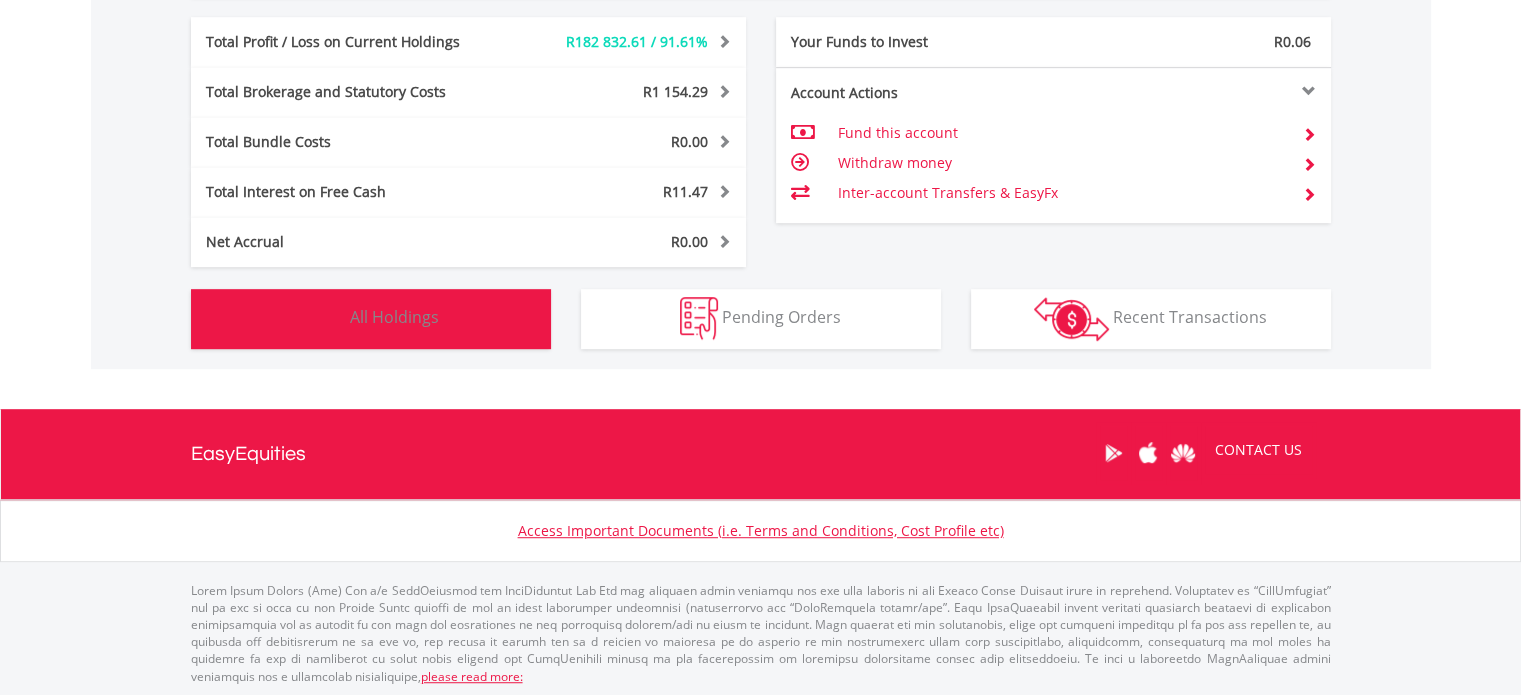 click on "Holdings
All Holdings" at bounding box center (371, 319) 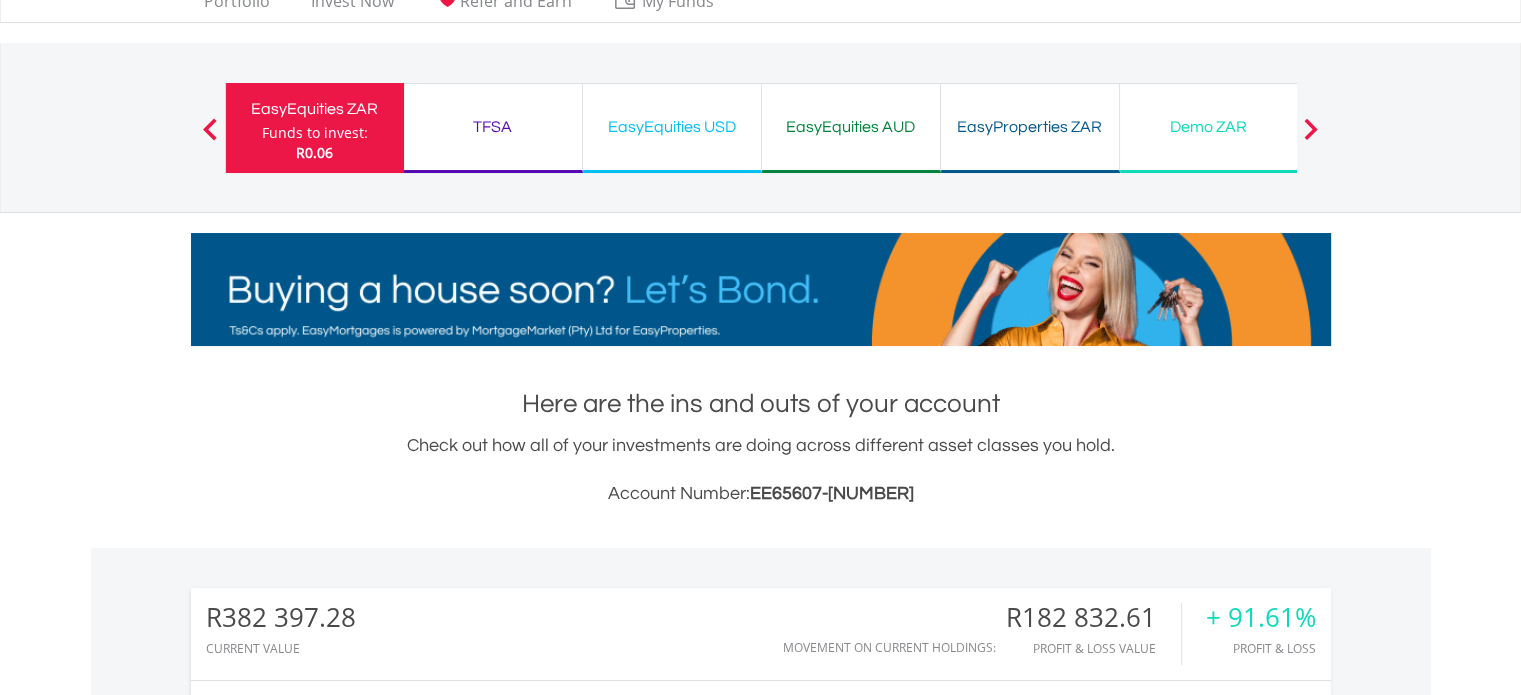 scroll, scrollTop: 0, scrollLeft: 0, axis: both 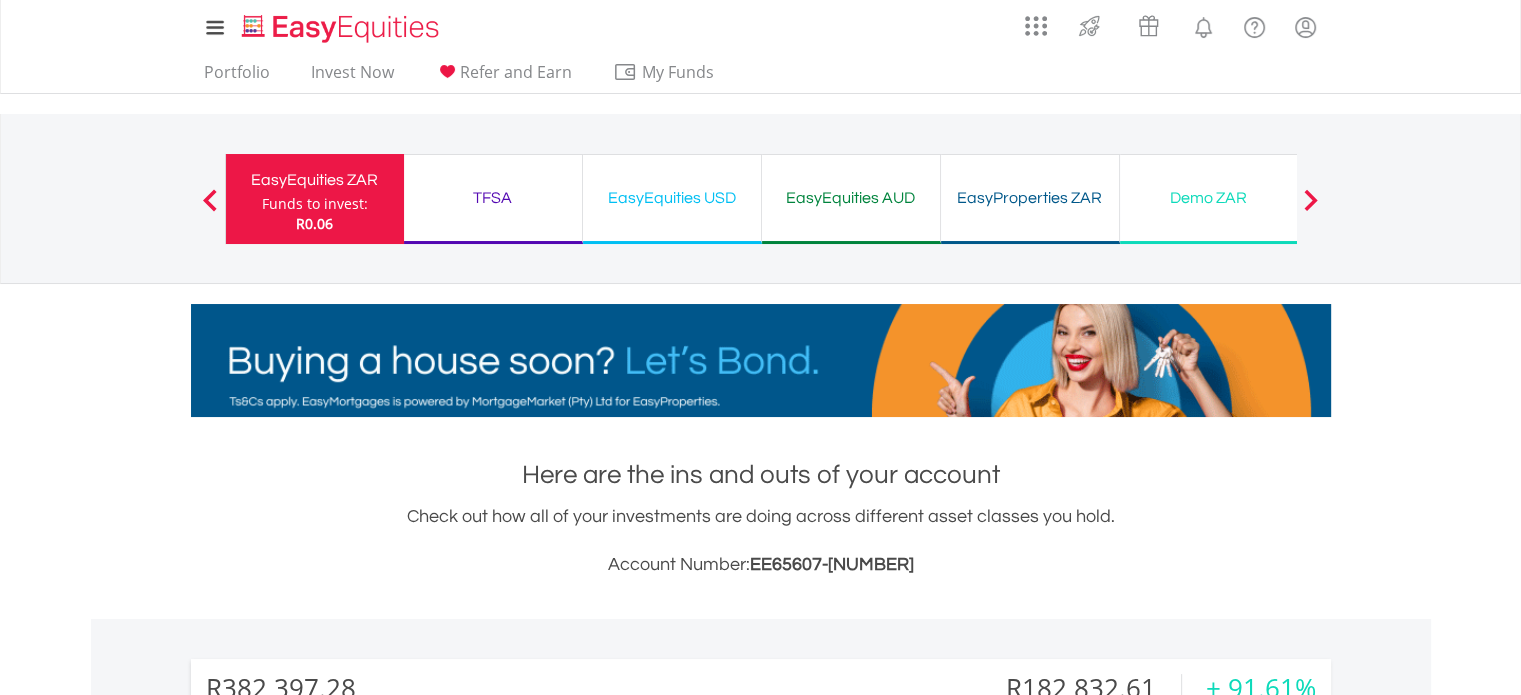 drag, startPoint x: 515, startPoint y: 193, endPoint x: 1376, endPoint y: 216, distance: 861.3071 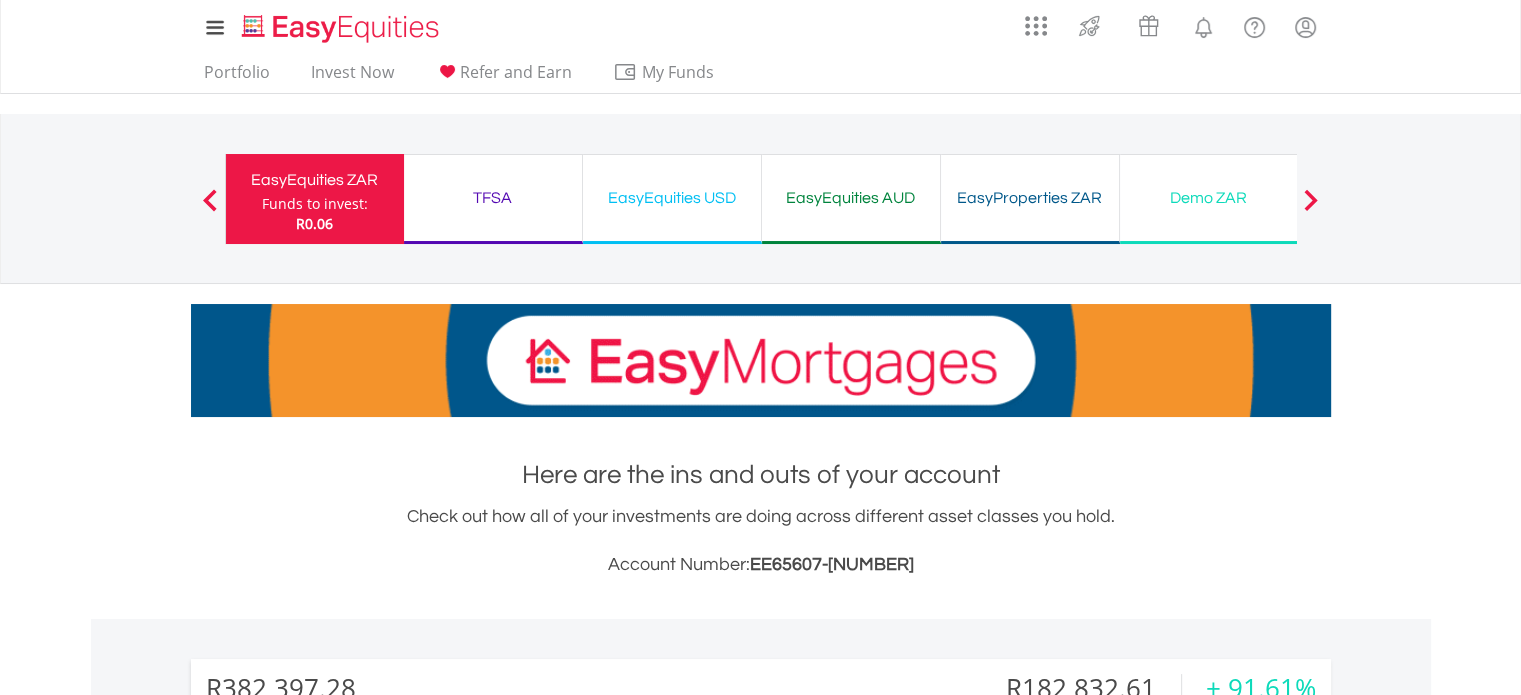 click on "TFSA" at bounding box center [493, 198] 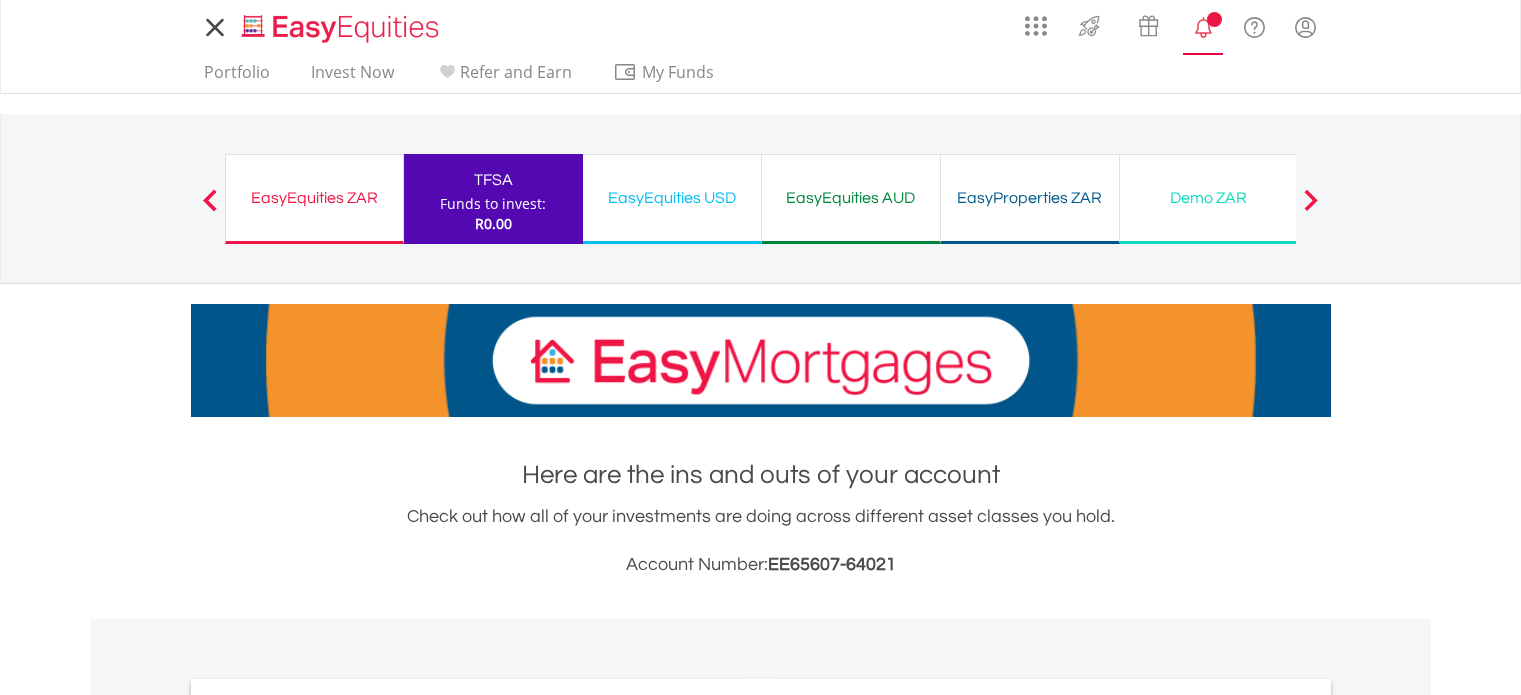 scroll, scrollTop: 0, scrollLeft: 0, axis: both 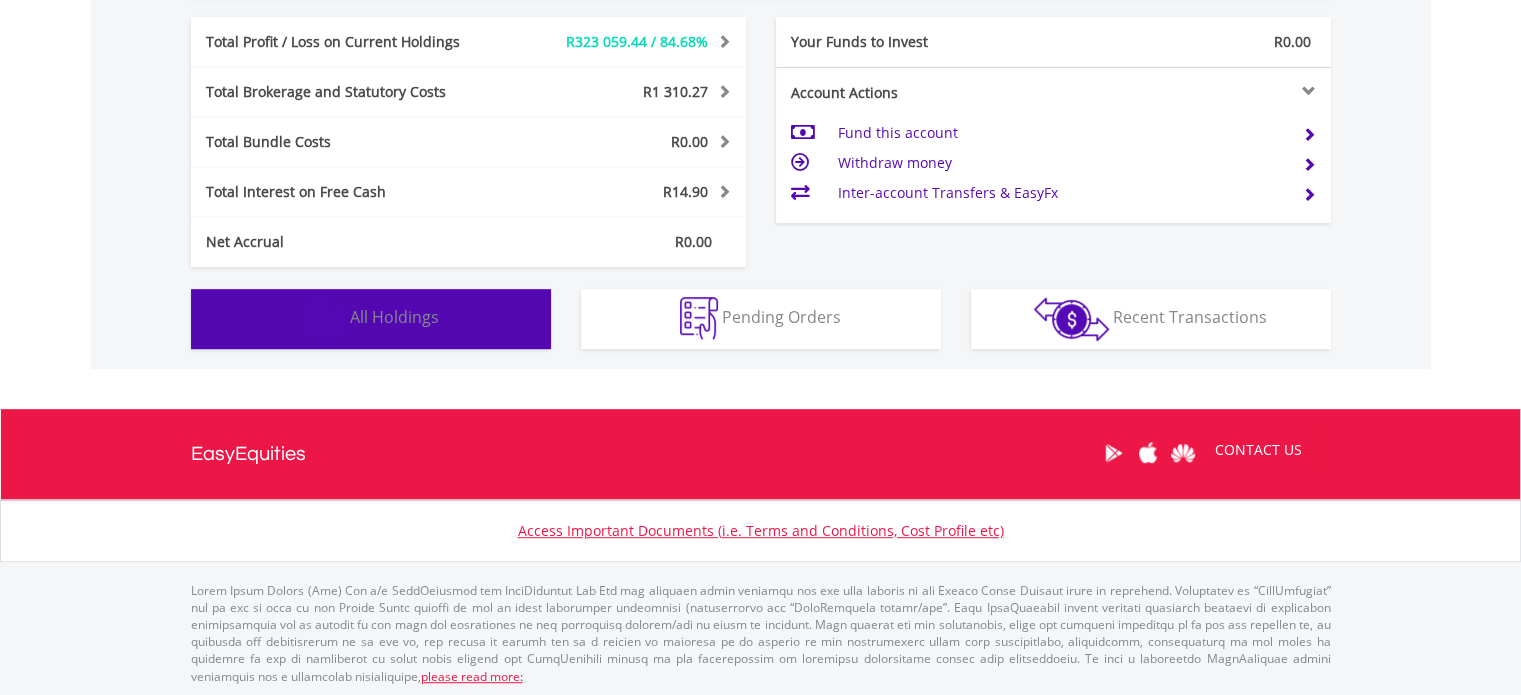 click on "All Holdings" at bounding box center (394, 317) 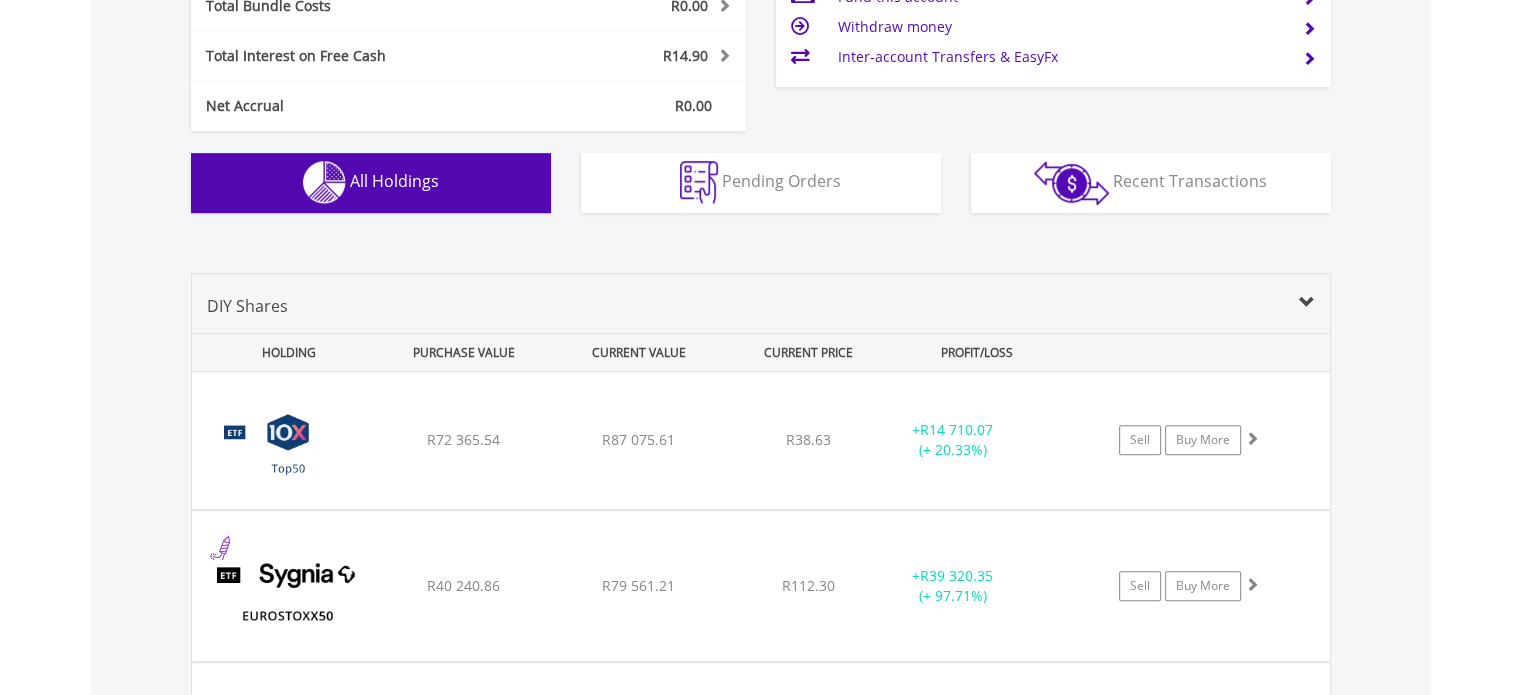 scroll, scrollTop: 1327, scrollLeft: 0, axis: vertical 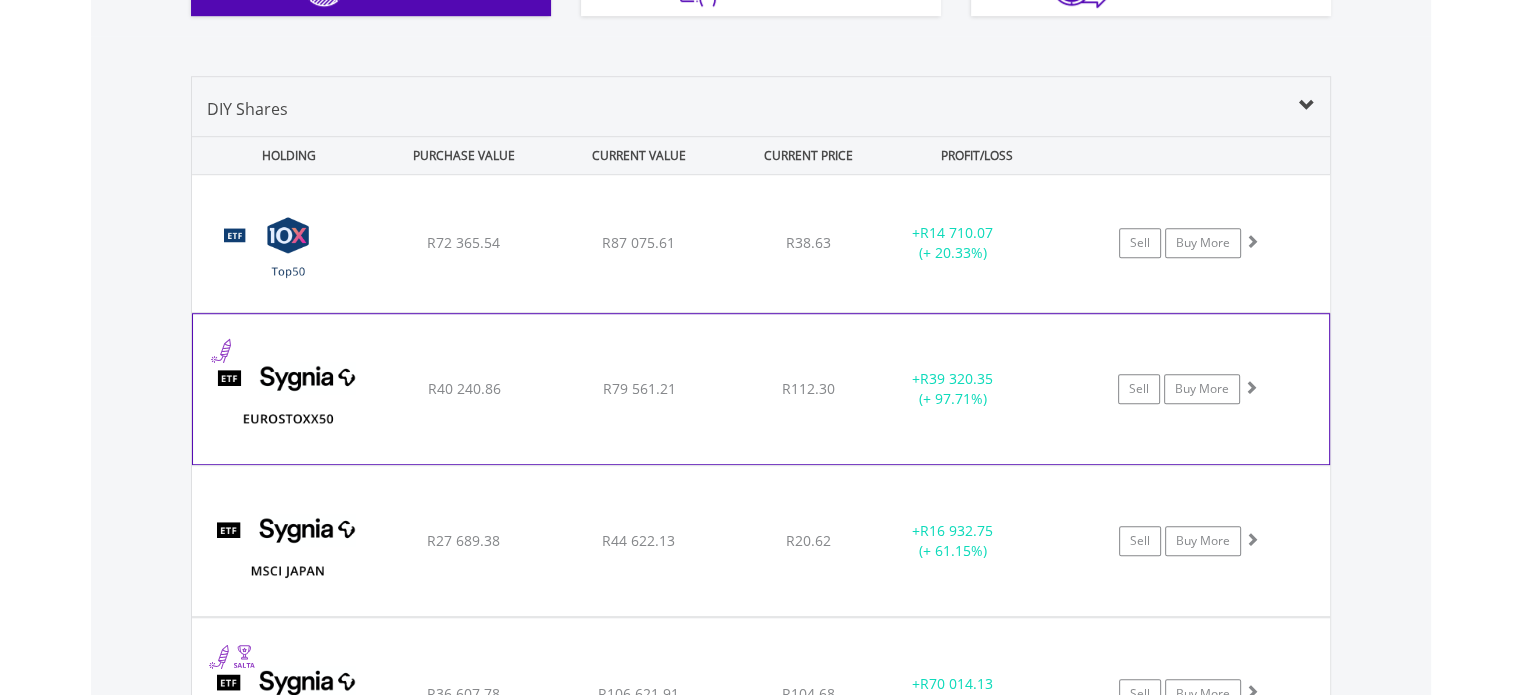 click on "SYGNIA ITRIX EUROSTOXX50
R40 240.86
R79 561.21
R112.30
+  R39 320.35 (+ 97.71%)
Sell
Buy More" at bounding box center [761, 243] 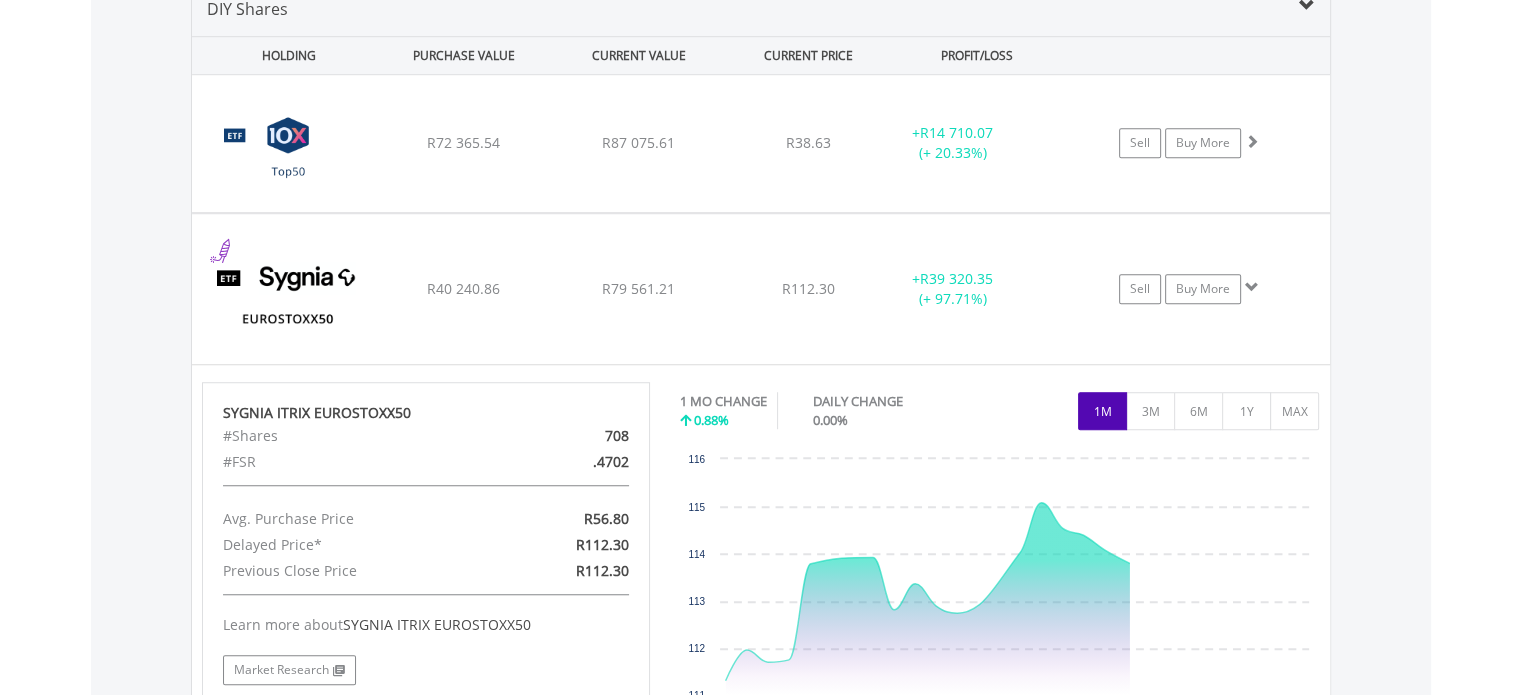 scroll, scrollTop: 1527, scrollLeft: 0, axis: vertical 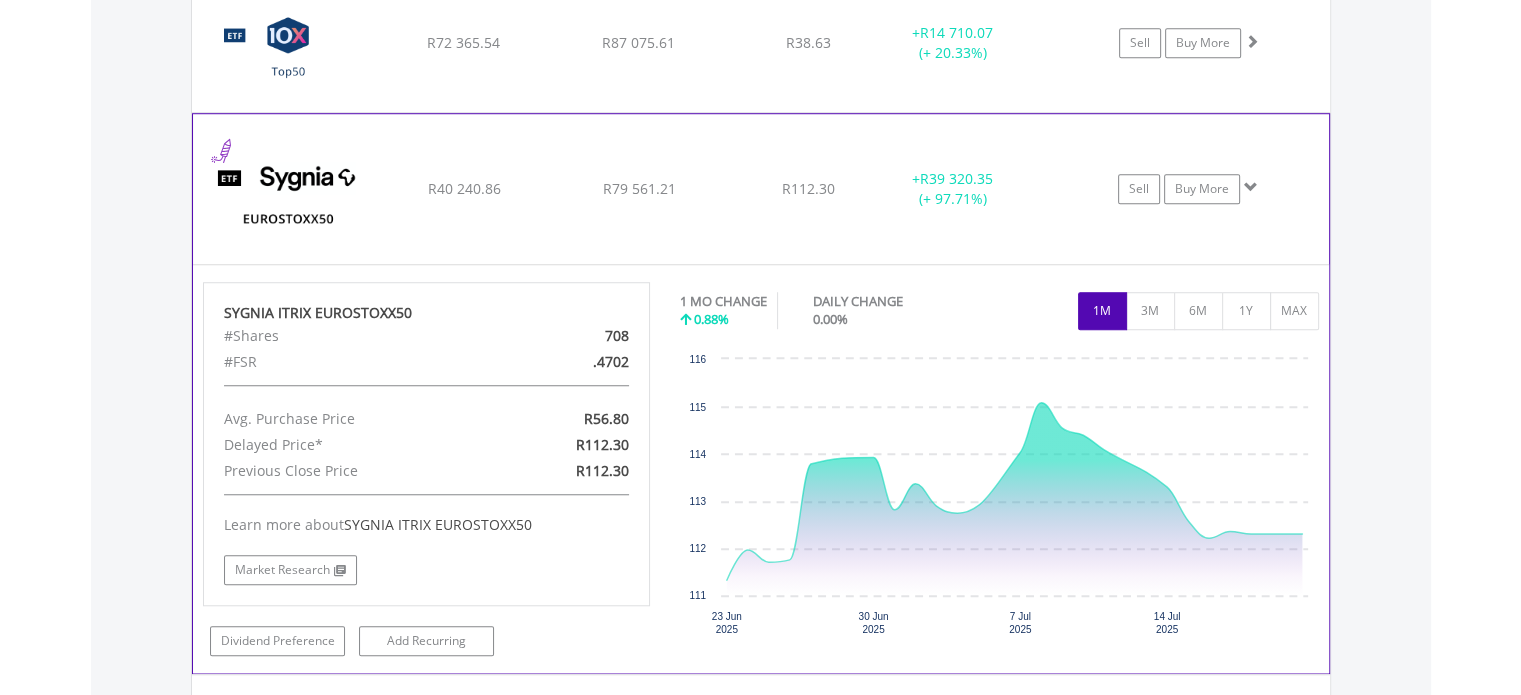 click on "Sell
Buy More" at bounding box center [1199, 43] 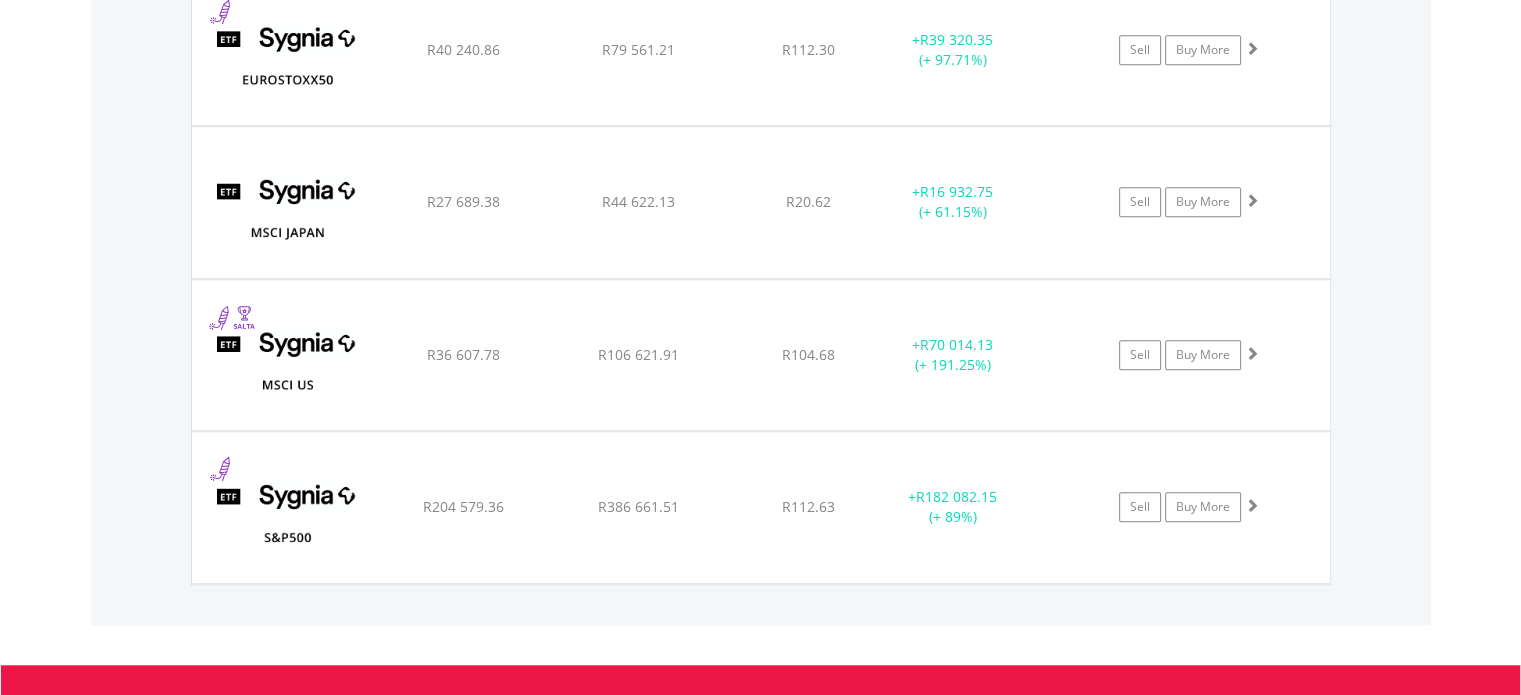 scroll, scrollTop: 1727, scrollLeft: 0, axis: vertical 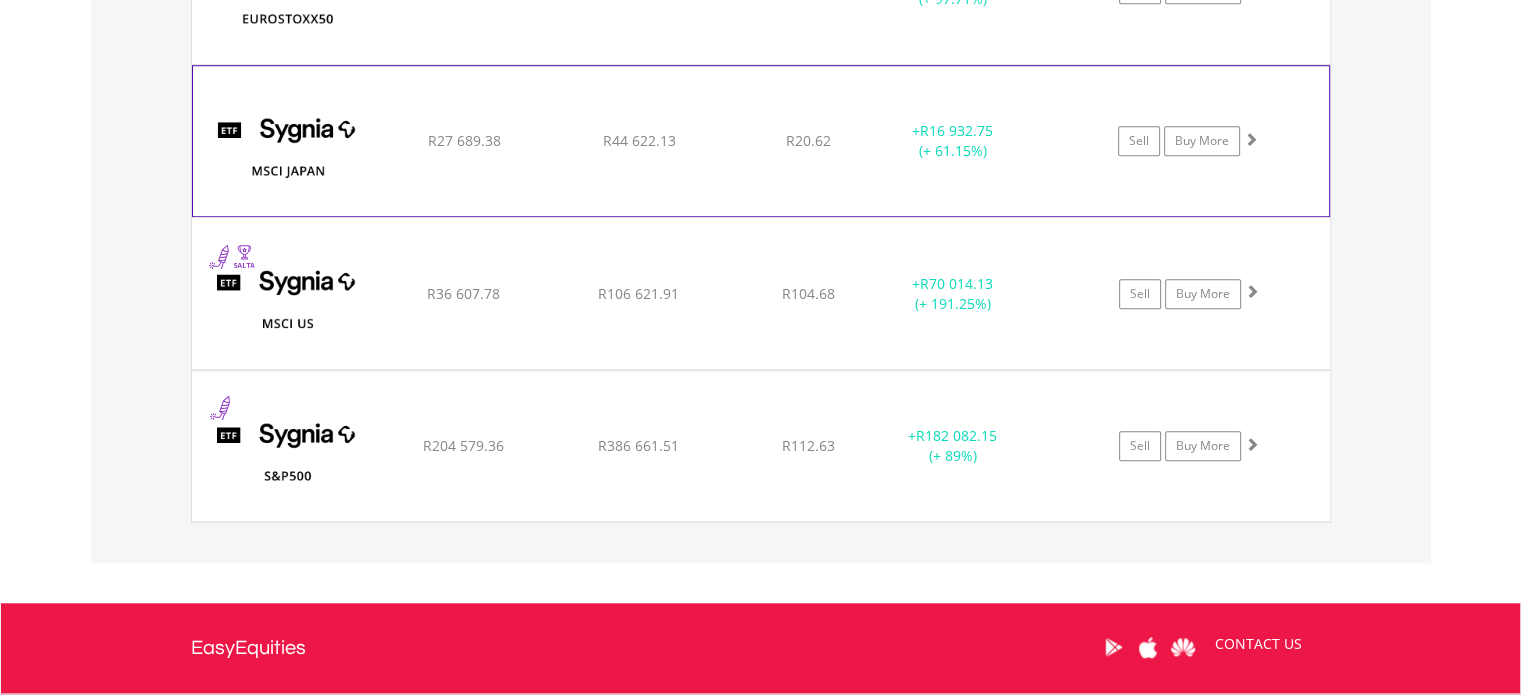 click on "﻿
SYGNIA ITRIX MSCI JAPAN
R27 689.38
R44 622.13
R20.62
+  R16 932.75 (+ 61.15%)
Sell
Buy More" at bounding box center [761, -157] 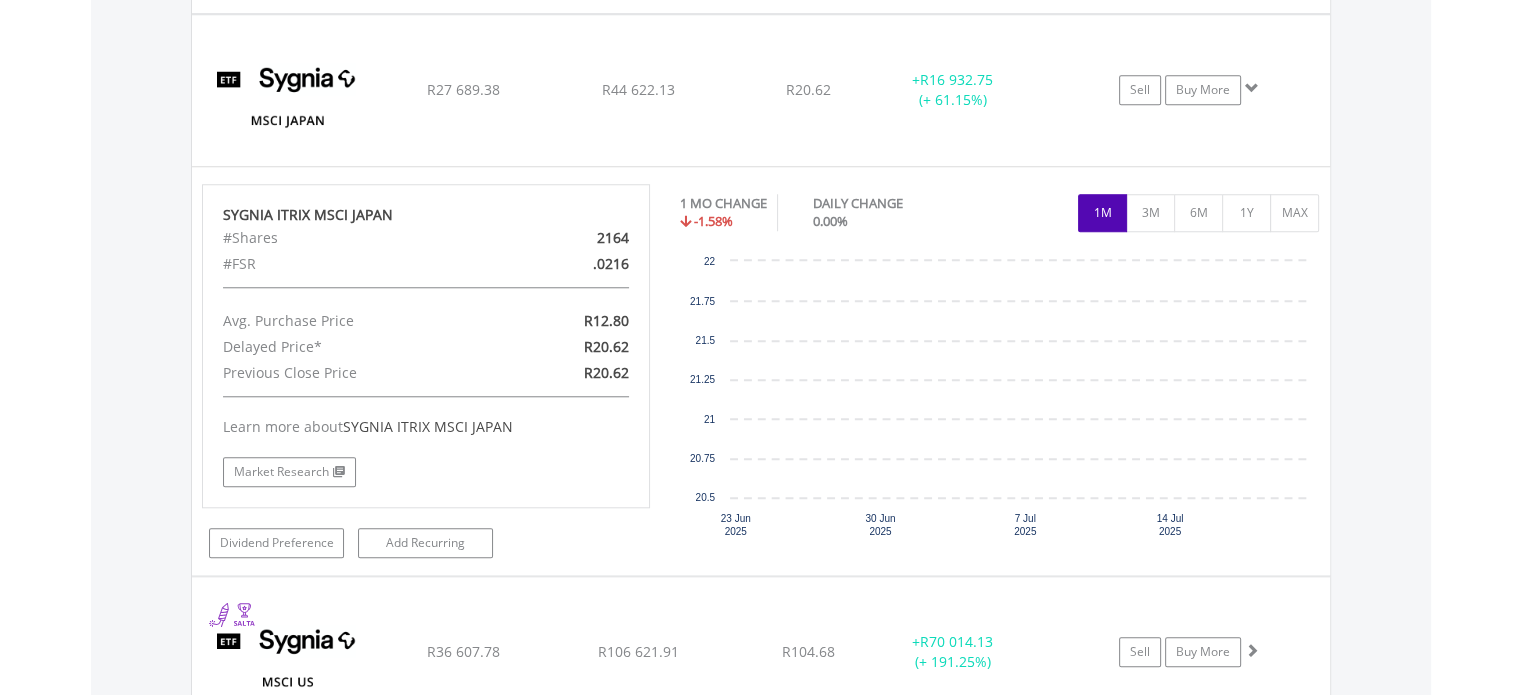 scroll, scrollTop: 1827, scrollLeft: 0, axis: vertical 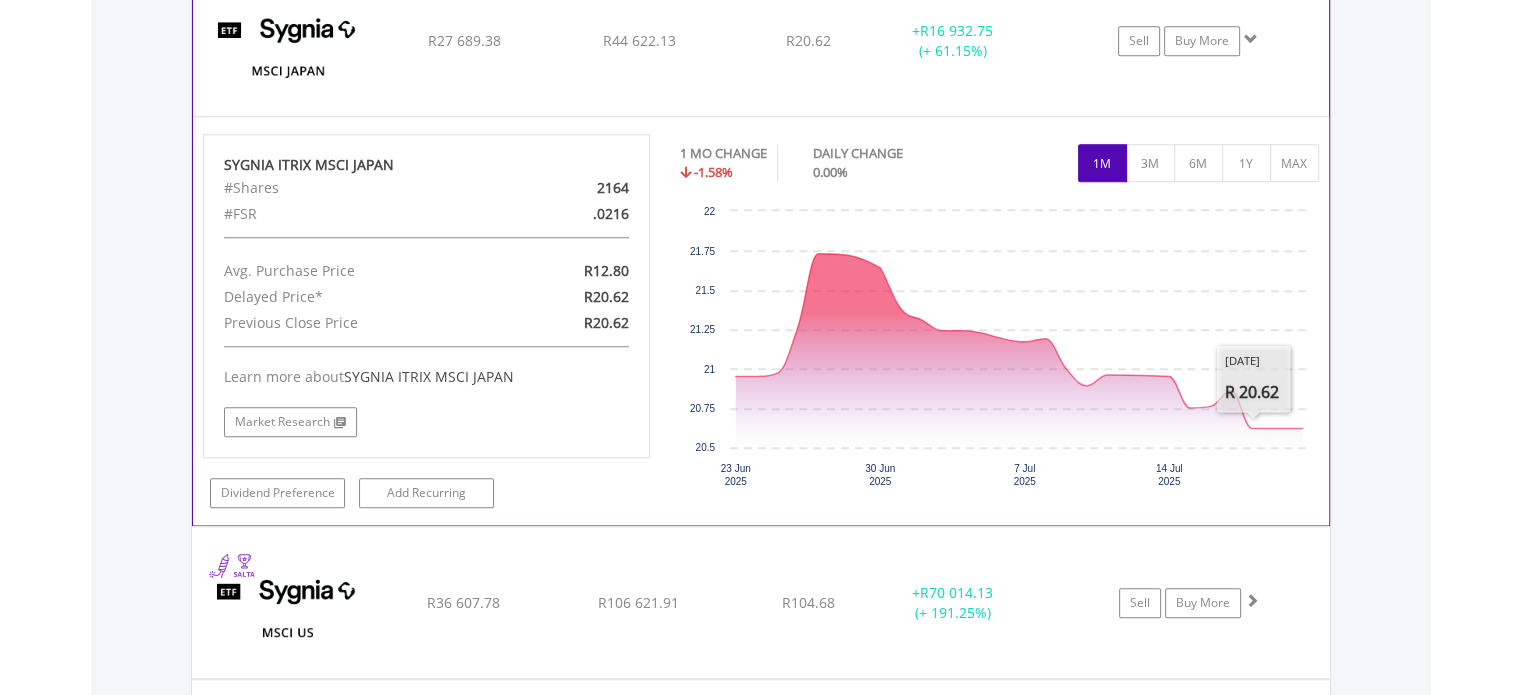 click on "﻿
SYGNIA ITRIX MSCI JAPAN
R27 689.38
R44 622.13
R20.62
+  R16 932.75 (+ 61.15%)
Sell
Buy More" at bounding box center [761, -257] 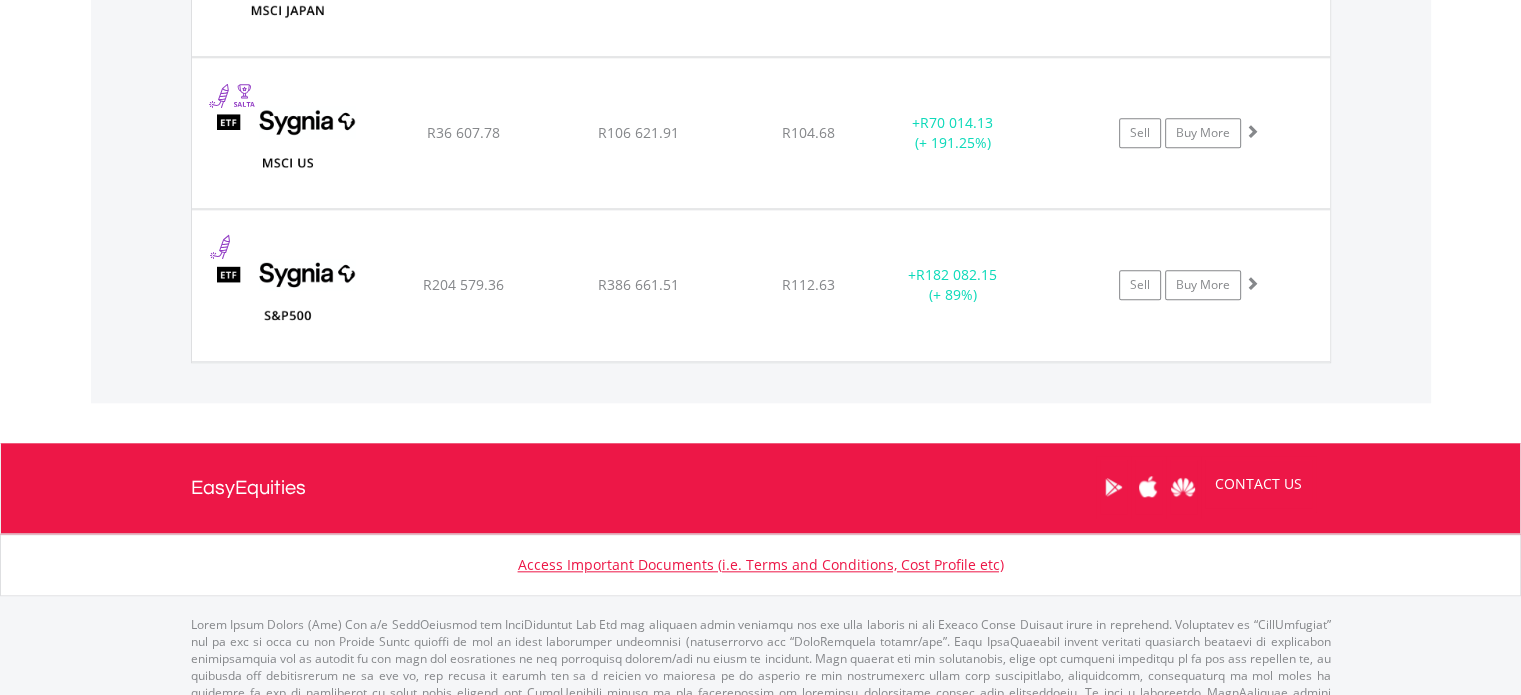 scroll, scrollTop: 1919, scrollLeft: 0, axis: vertical 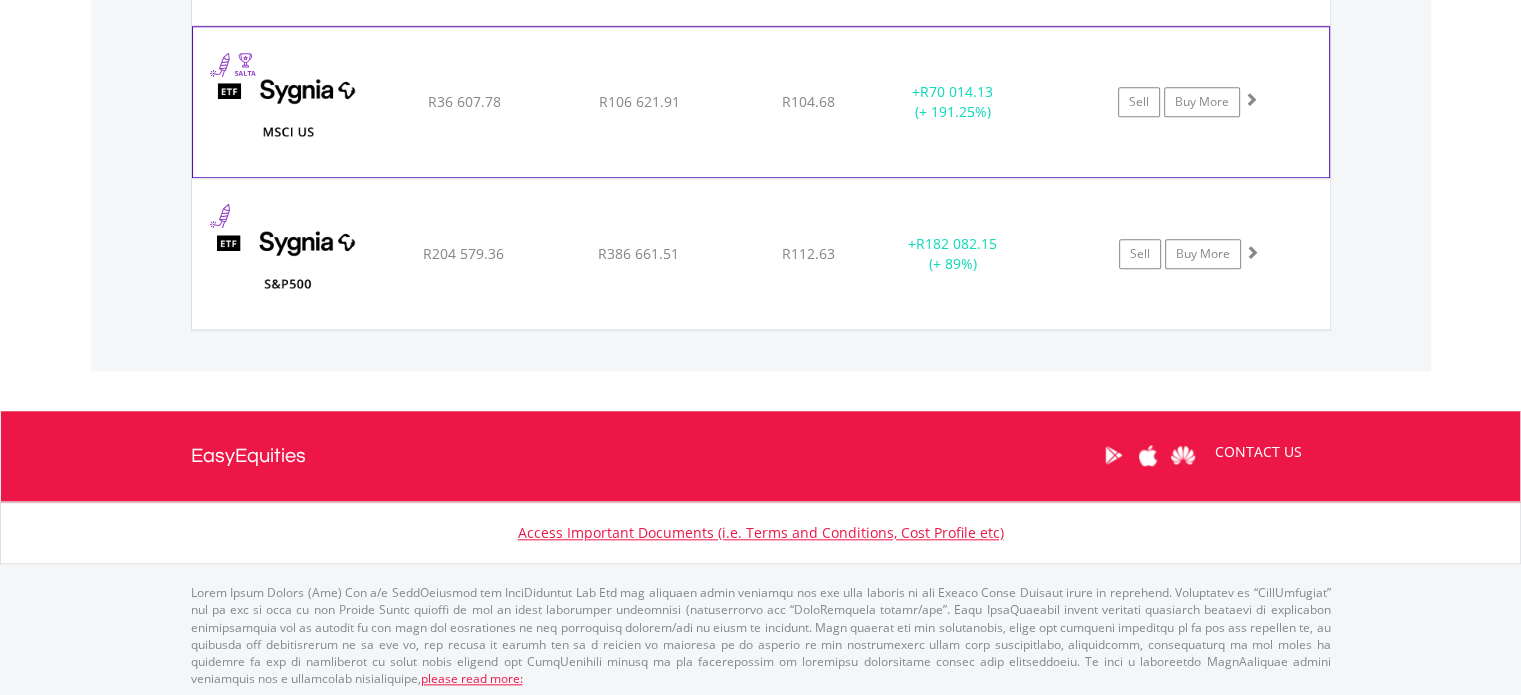 click on "Sell
Buy More" at bounding box center (1199, -349) 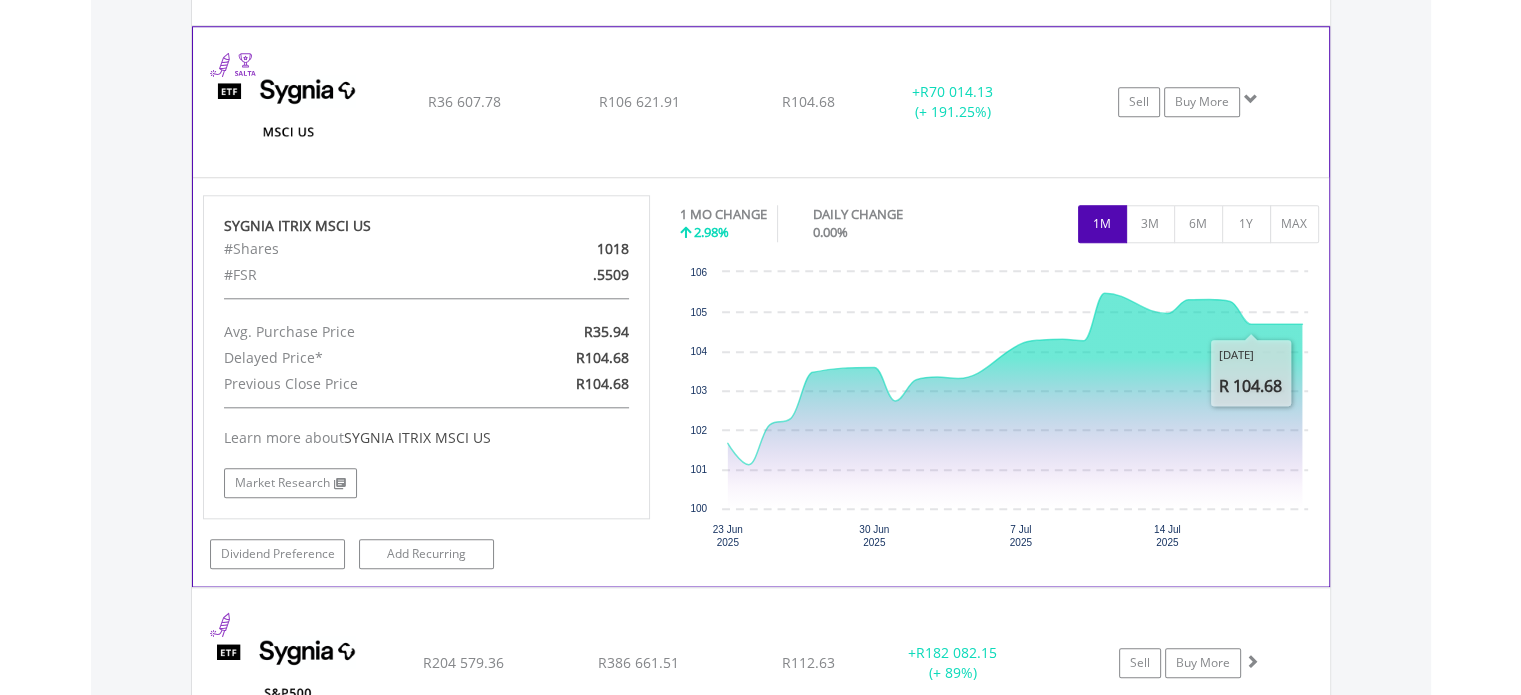 click on "Sell
Buy More" at bounding box center (1199, -349) 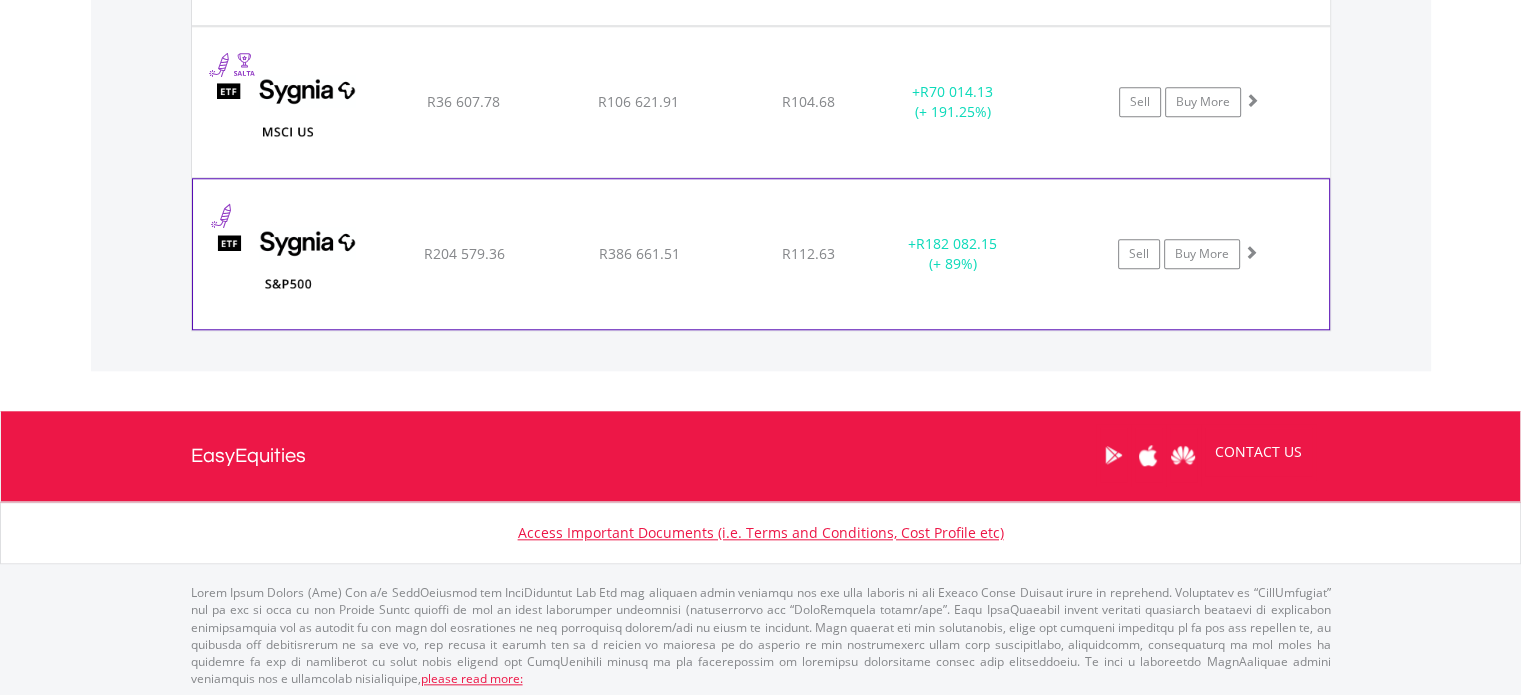 click on "Sell
Buy More" at bounding box center [1199, -349] 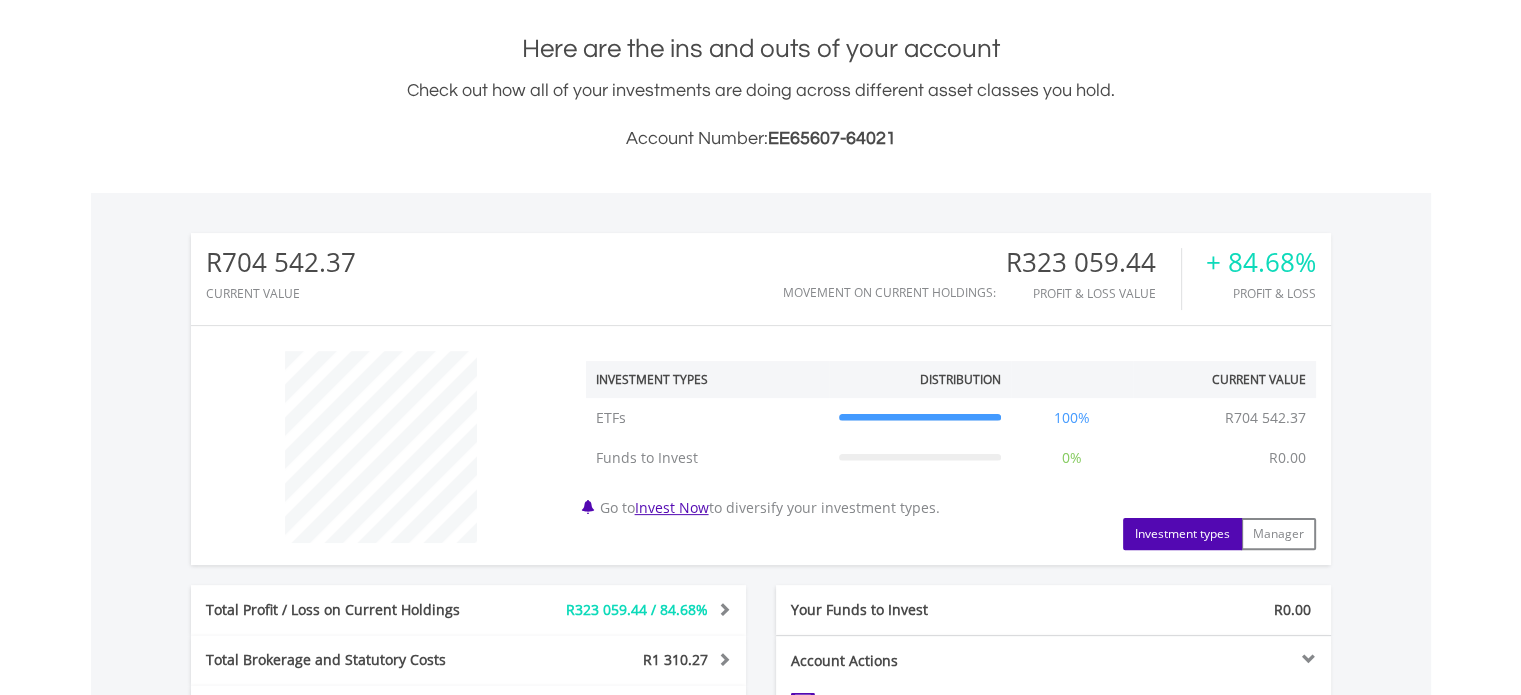 scroll, scrollTop: 0, scrollLeft: 0, axis: both 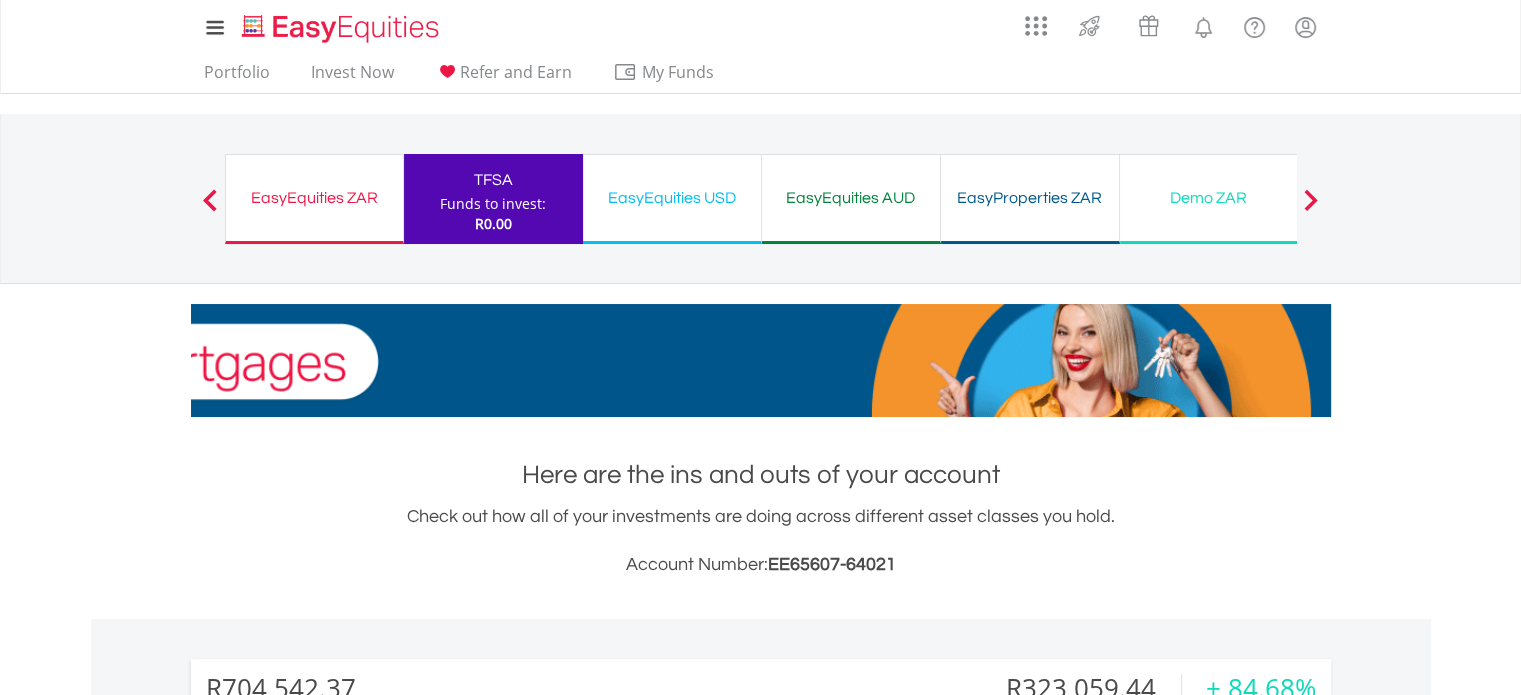 click on "EasyEquities ZAR" at bounding box center (314, 198) 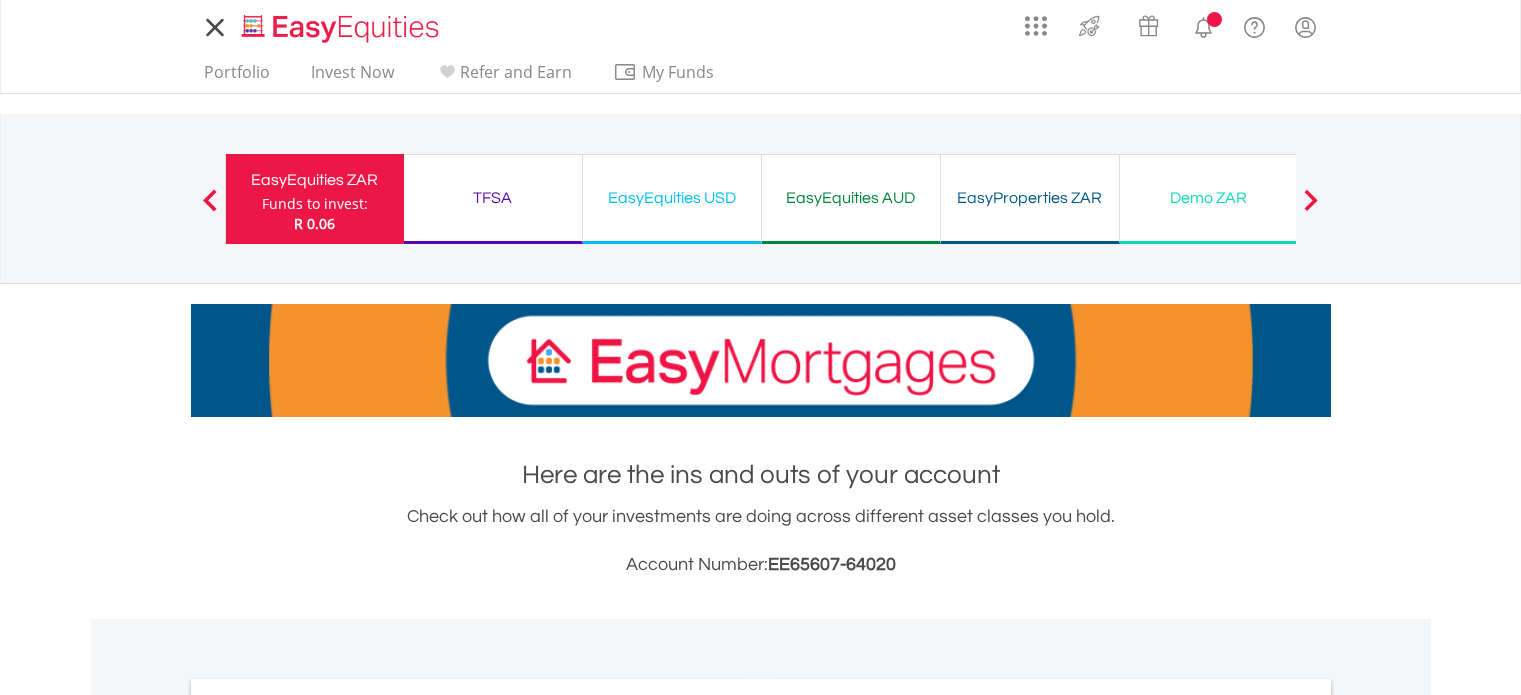 scroll, scrollTop: 0, scrollLeft: 0, axis: both 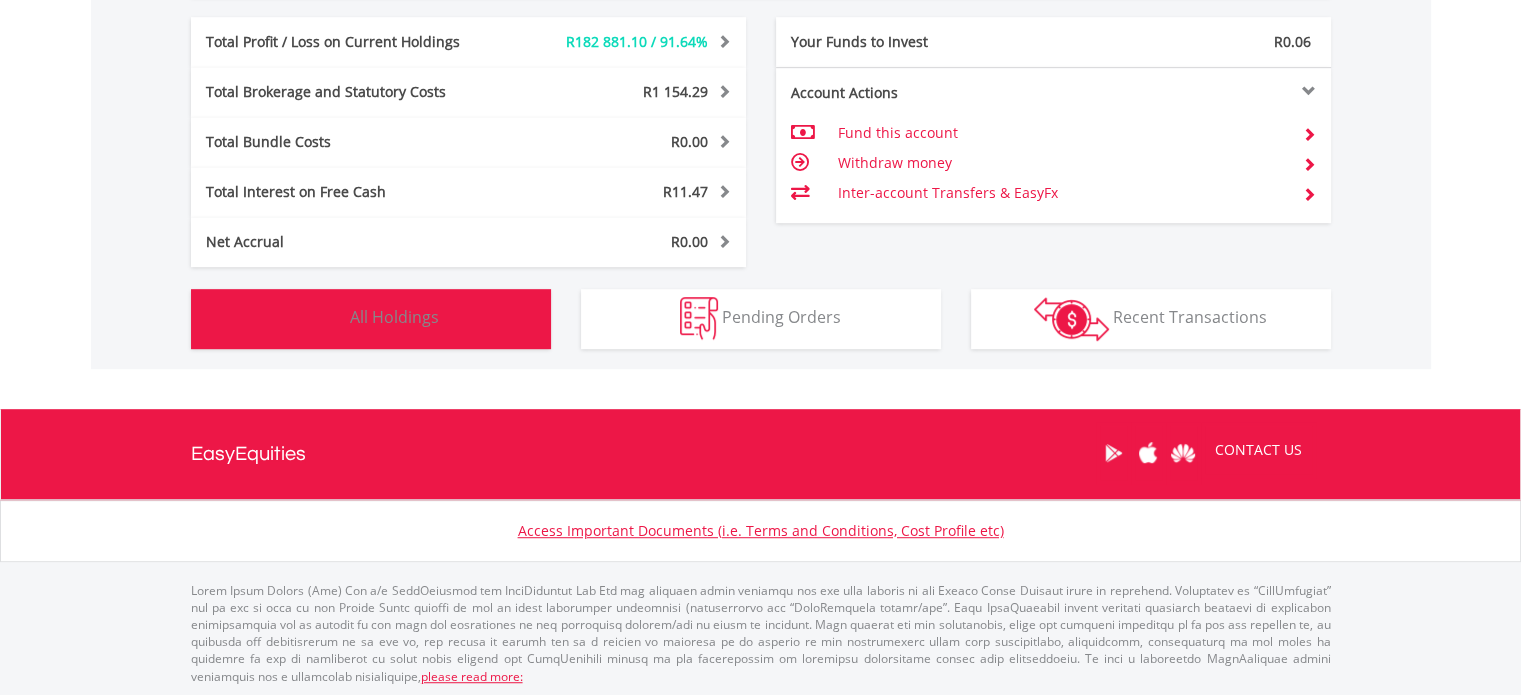 click at bounding box center (324, 318) 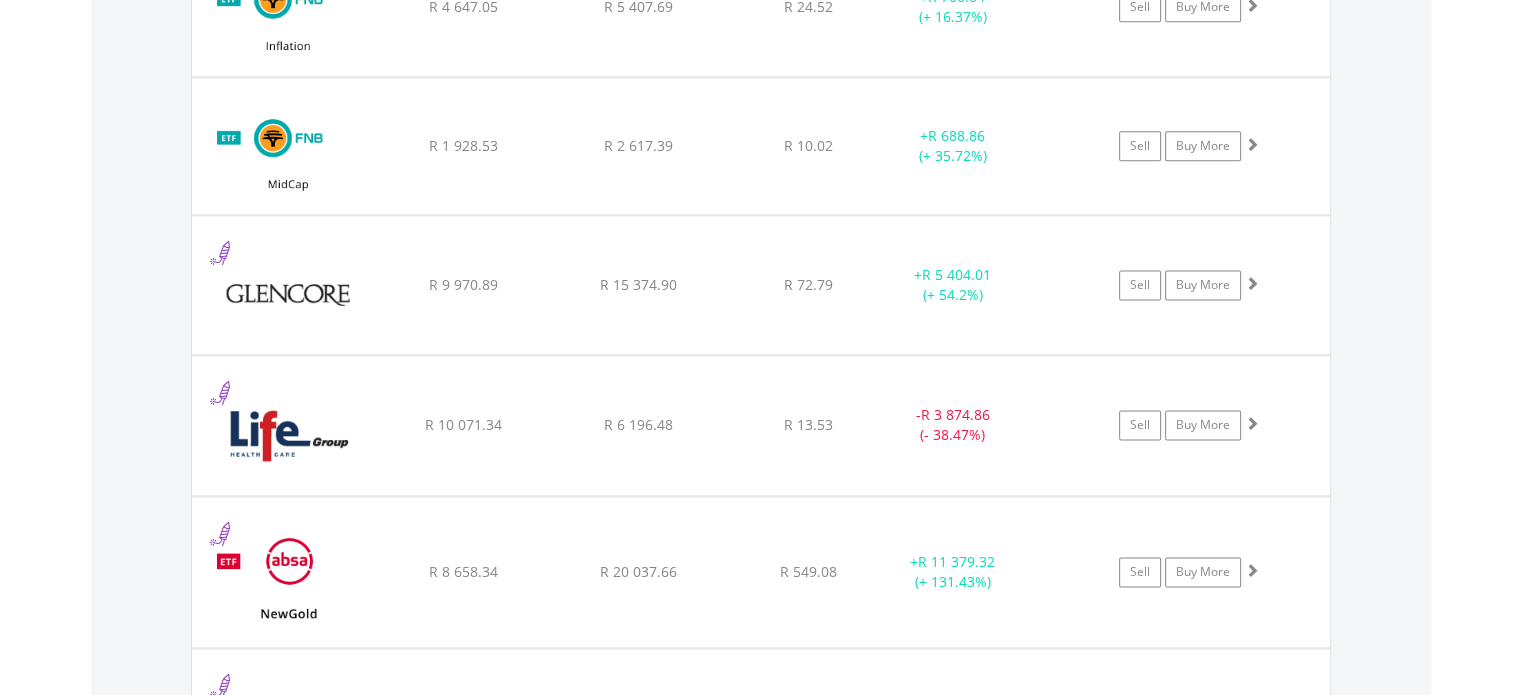 scroll, scrollTop: 2681, scrollLeft: 0, axis: vertical 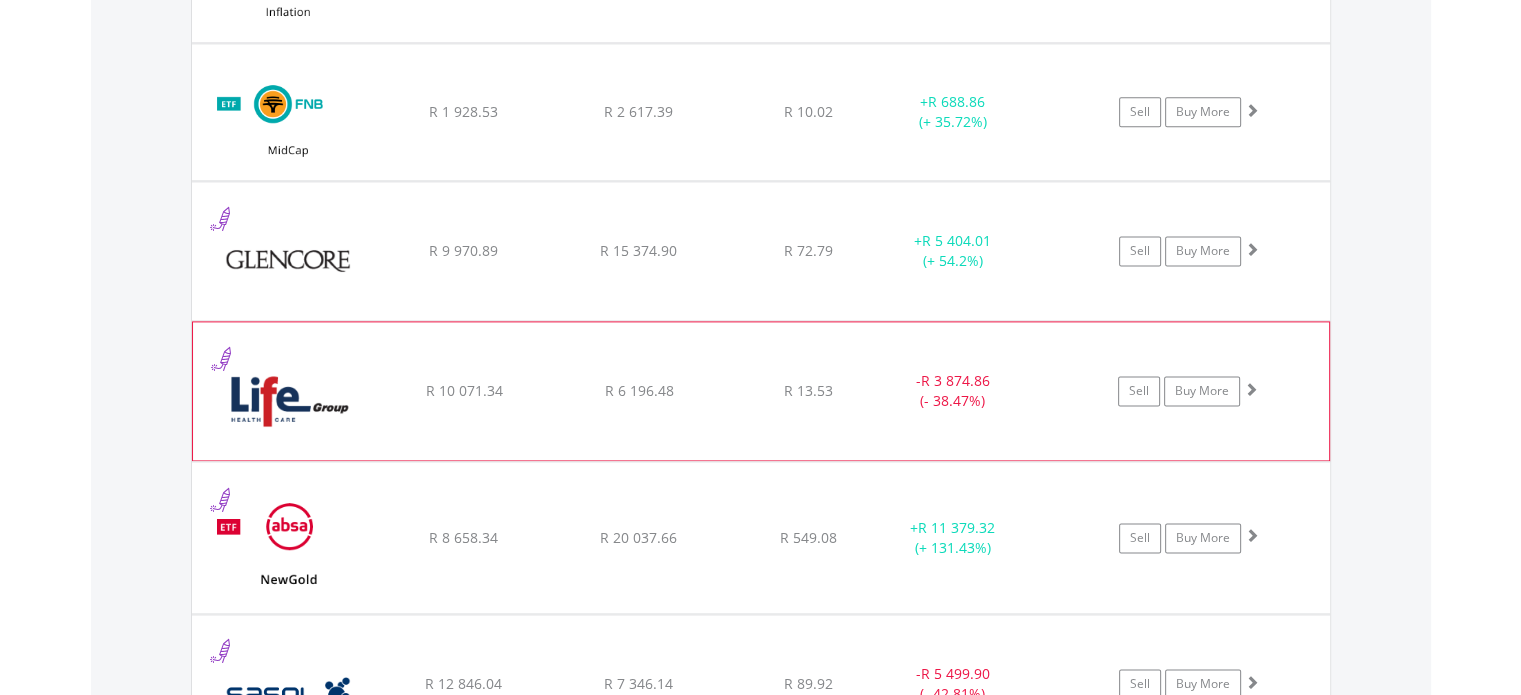 click on "Sell
Buy More" at bounding box center (1199, -1031) 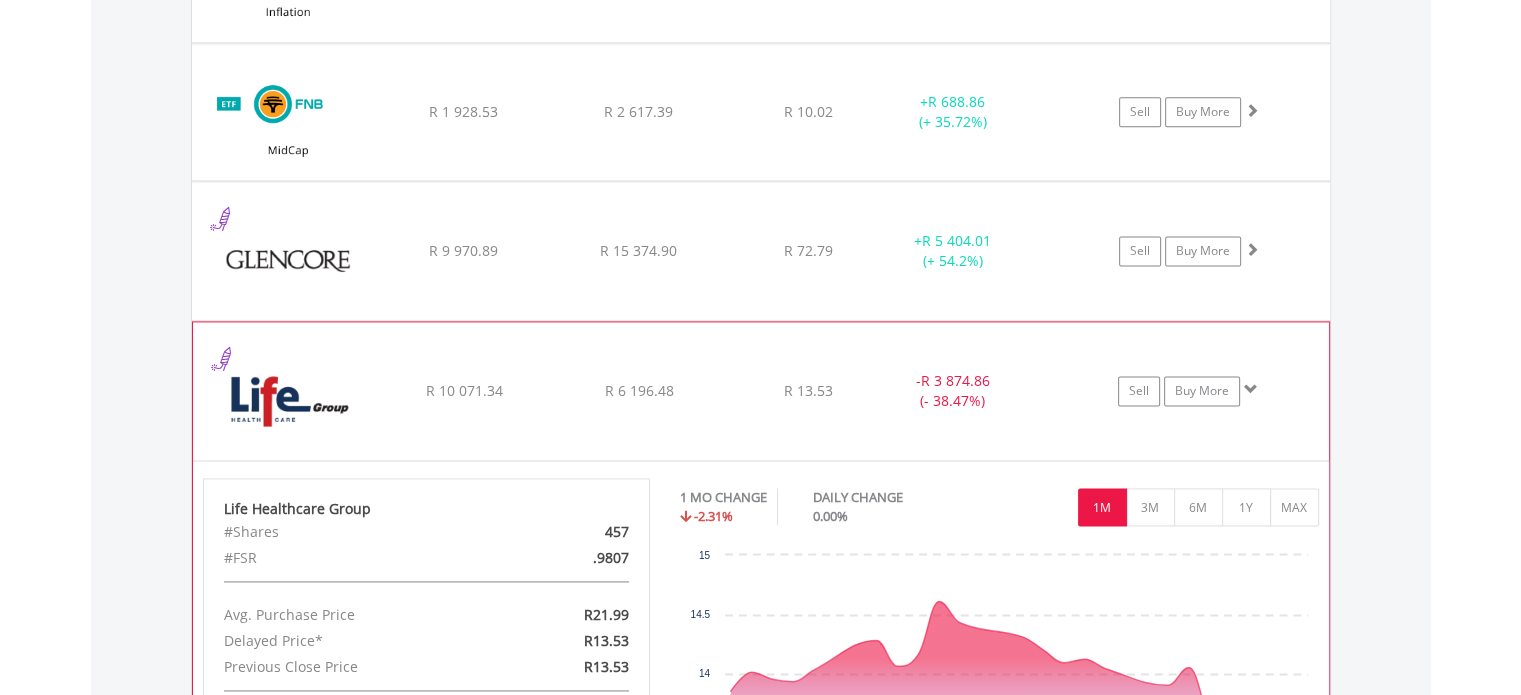 click on "Sell
Buy More" at bounding box center (1199, -1031) 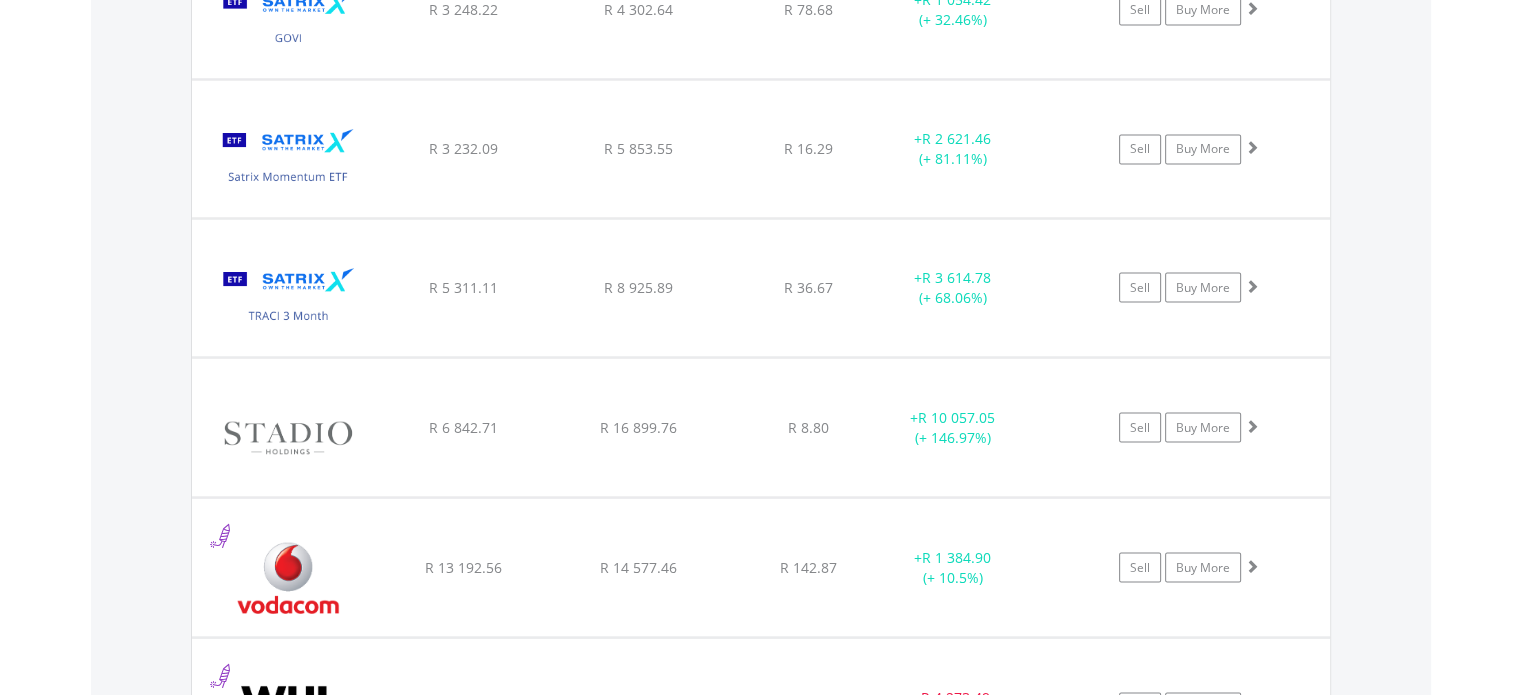 scroll, scrollTop: 3681, scrollLeft: 0, axis: vertical 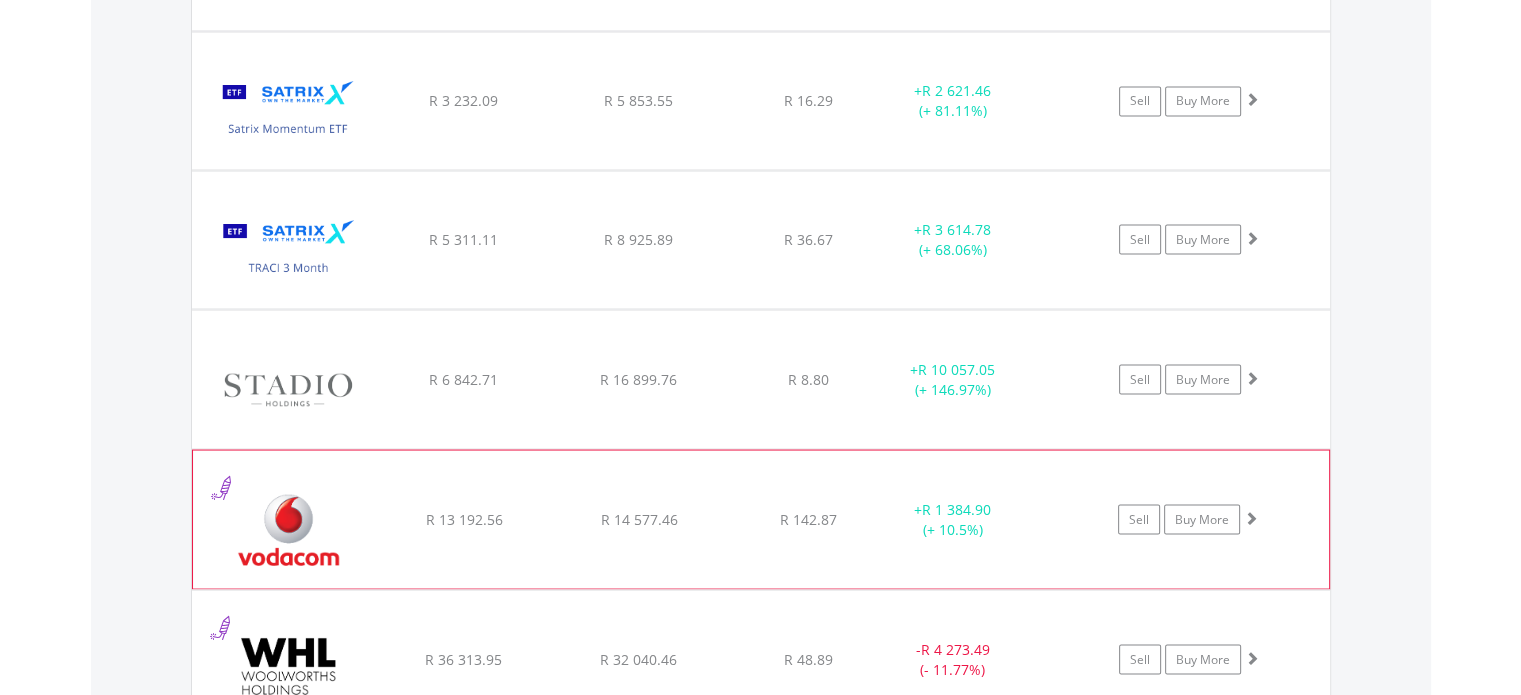 click on "﻿
Vodacom Group Limited
R 13 192.56
R 14 577.46
R 142.87
+  R 1 384.90 (+ 10.5%)
Sell
Buy More" at bounding box center [761, -2031] 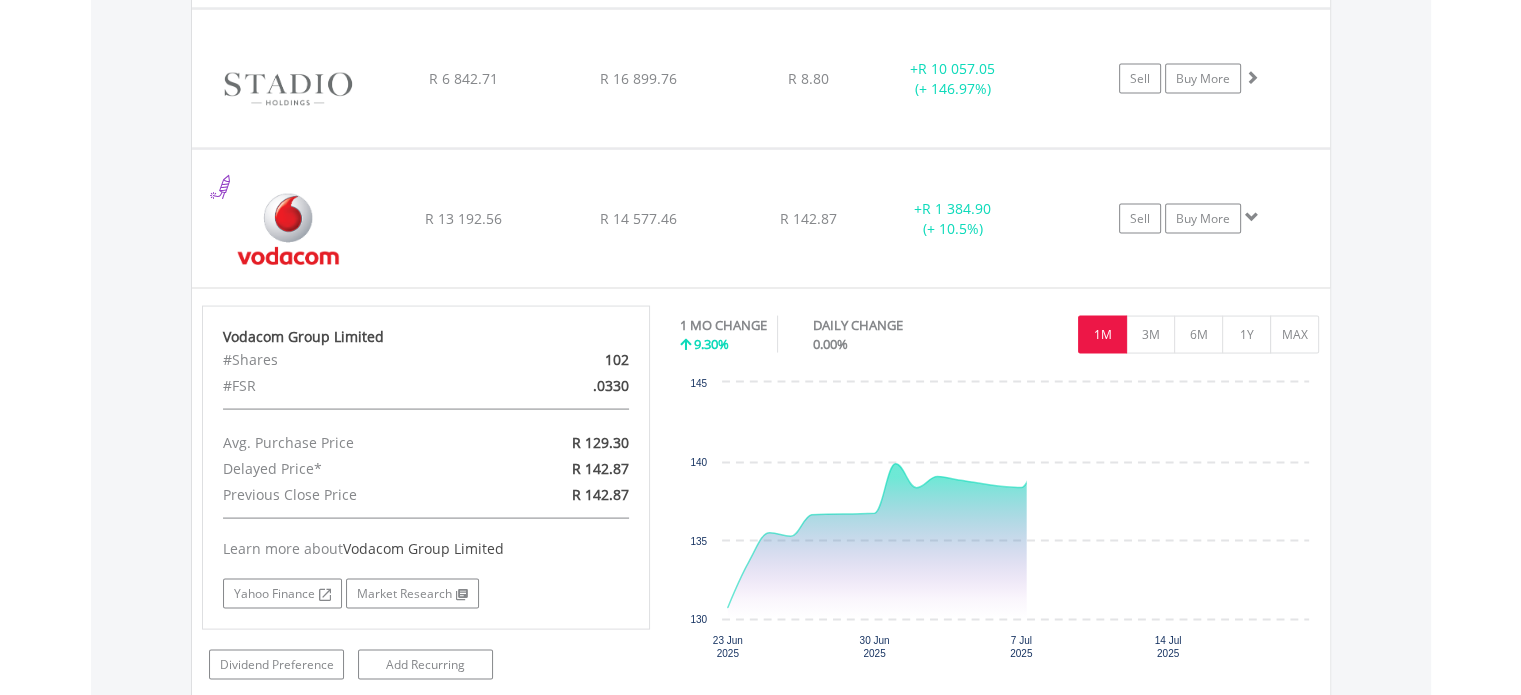 scroll, scrollTop: 4081, scrollLeft: 0, axis: vertical 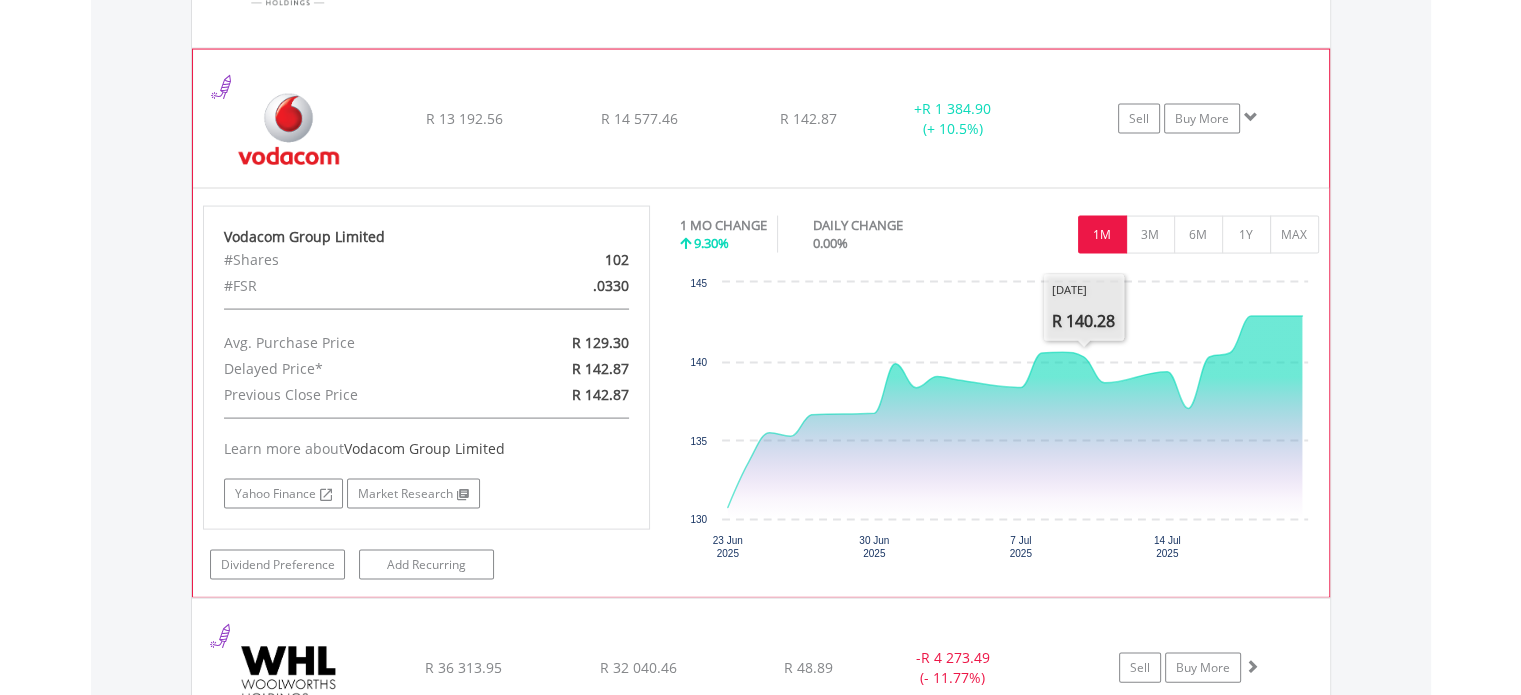 click on "﻿
Vodacom Group Limited
R 13 192.56
R 14 577.46
R 142.87
+  R 1 384.90 (+ 10.5%)
Sell
Buy More" at bounding box center (761, -2431) 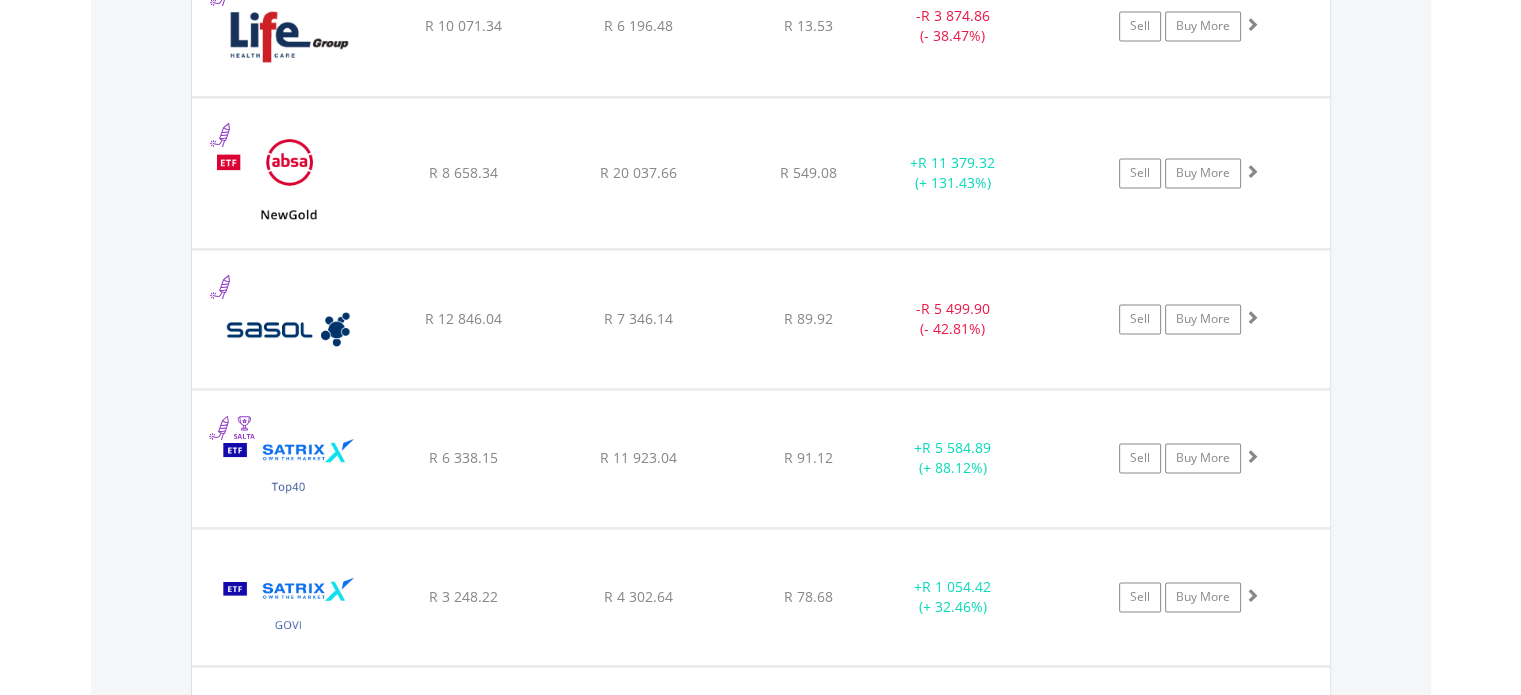 scroll, scrollTop: 3374, scrollLeft: 0, axis: vertical 